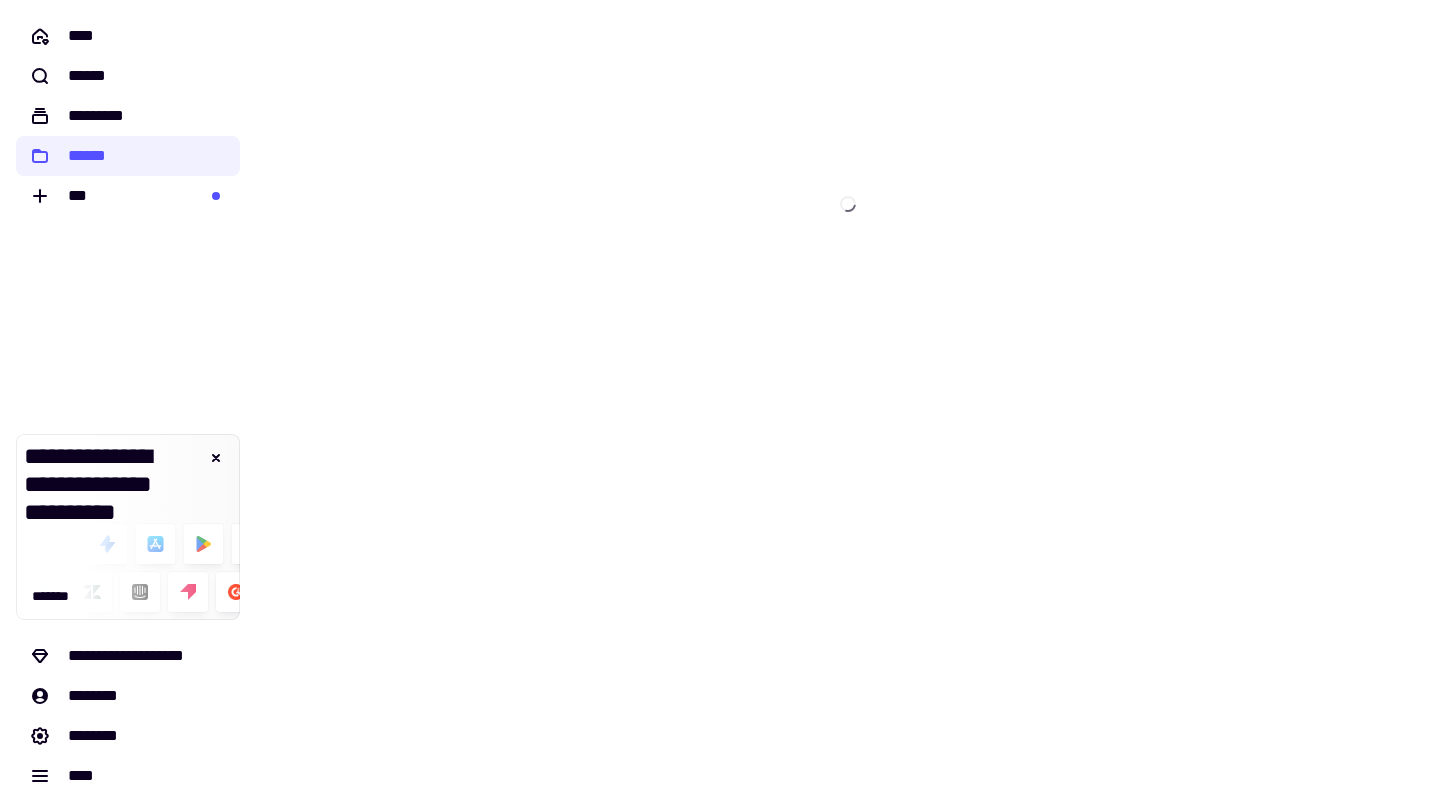 scroll, scrollTop: 0, scrollLeft: 0, axis: both 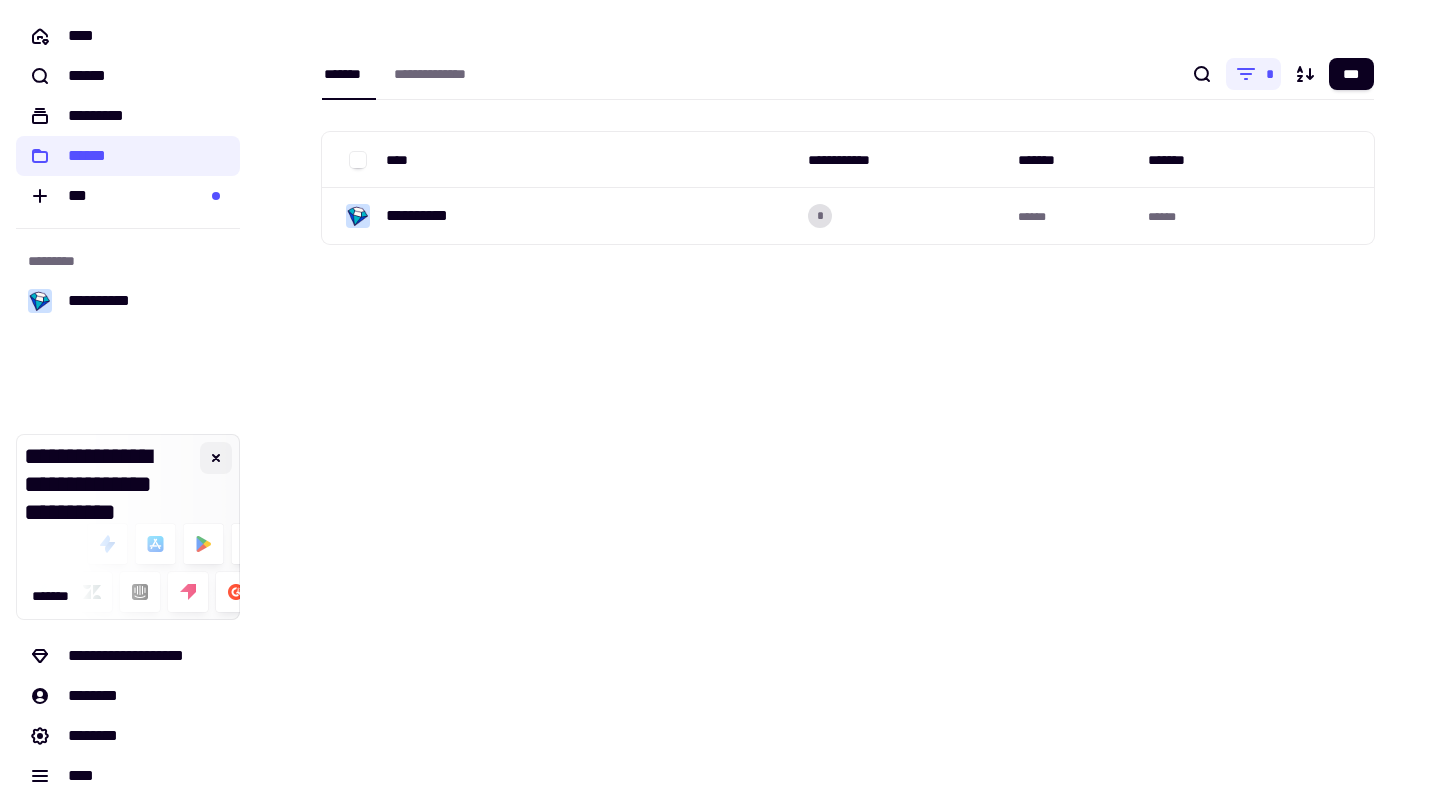 click 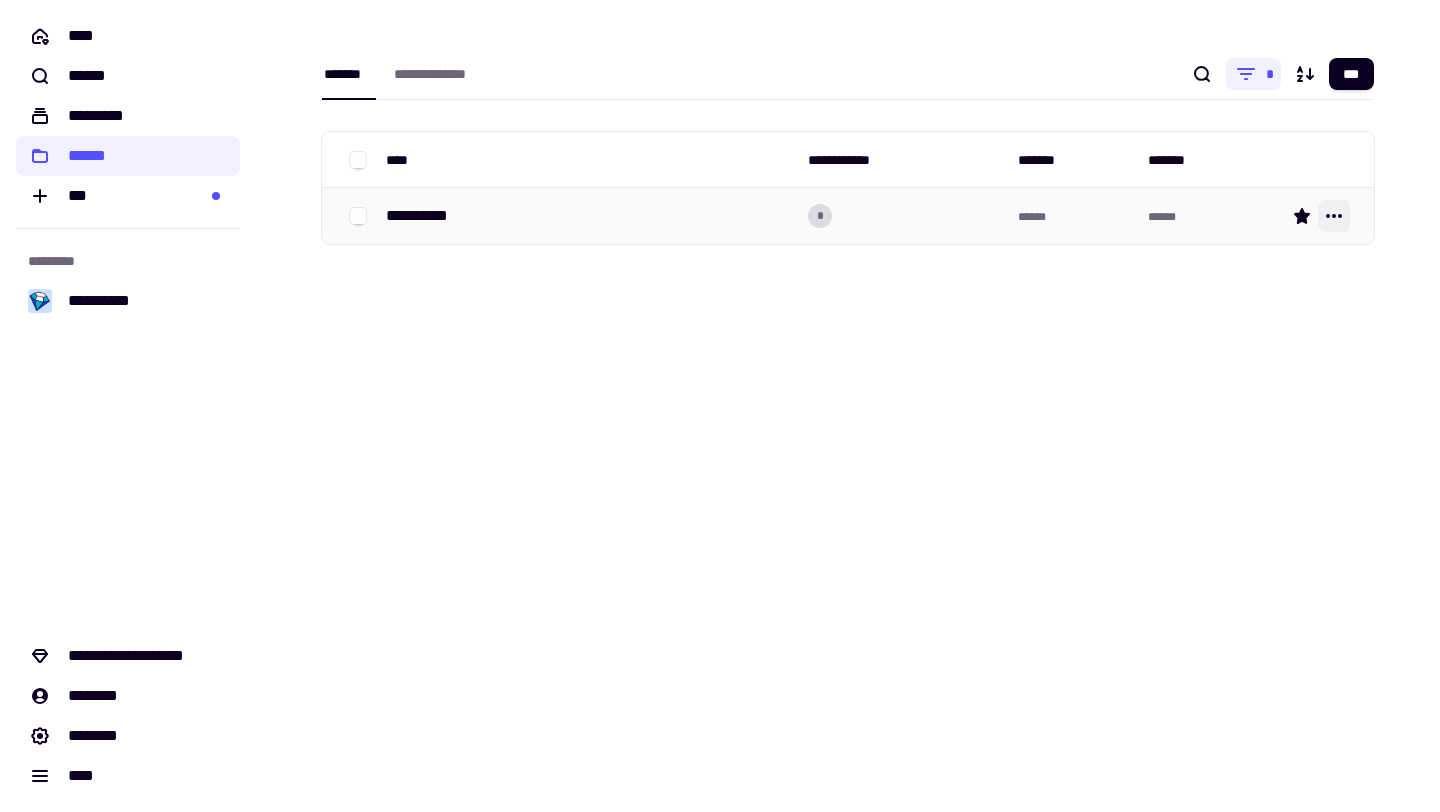 click 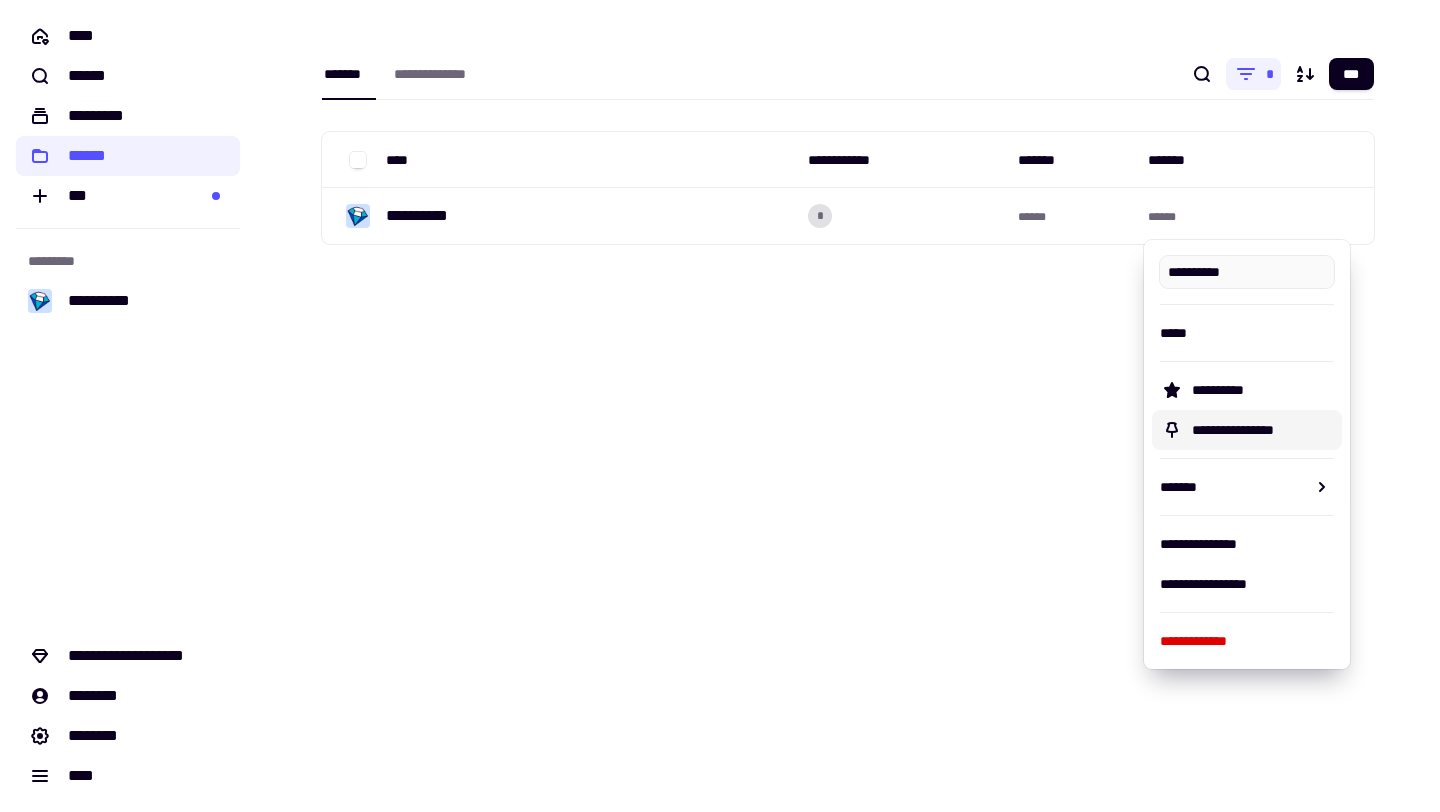 click on "**********" 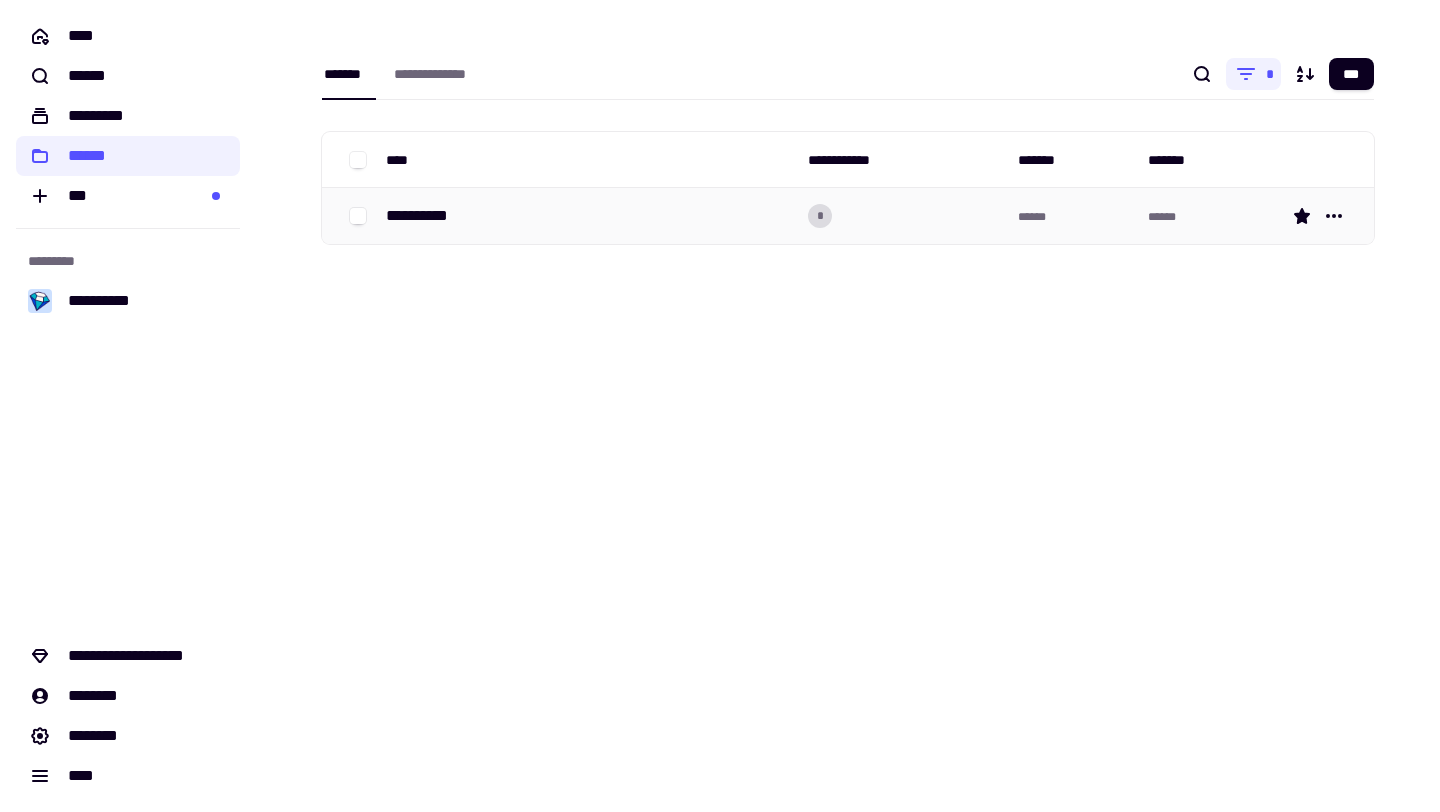 click on "**********" at bounding box center (589, 216) 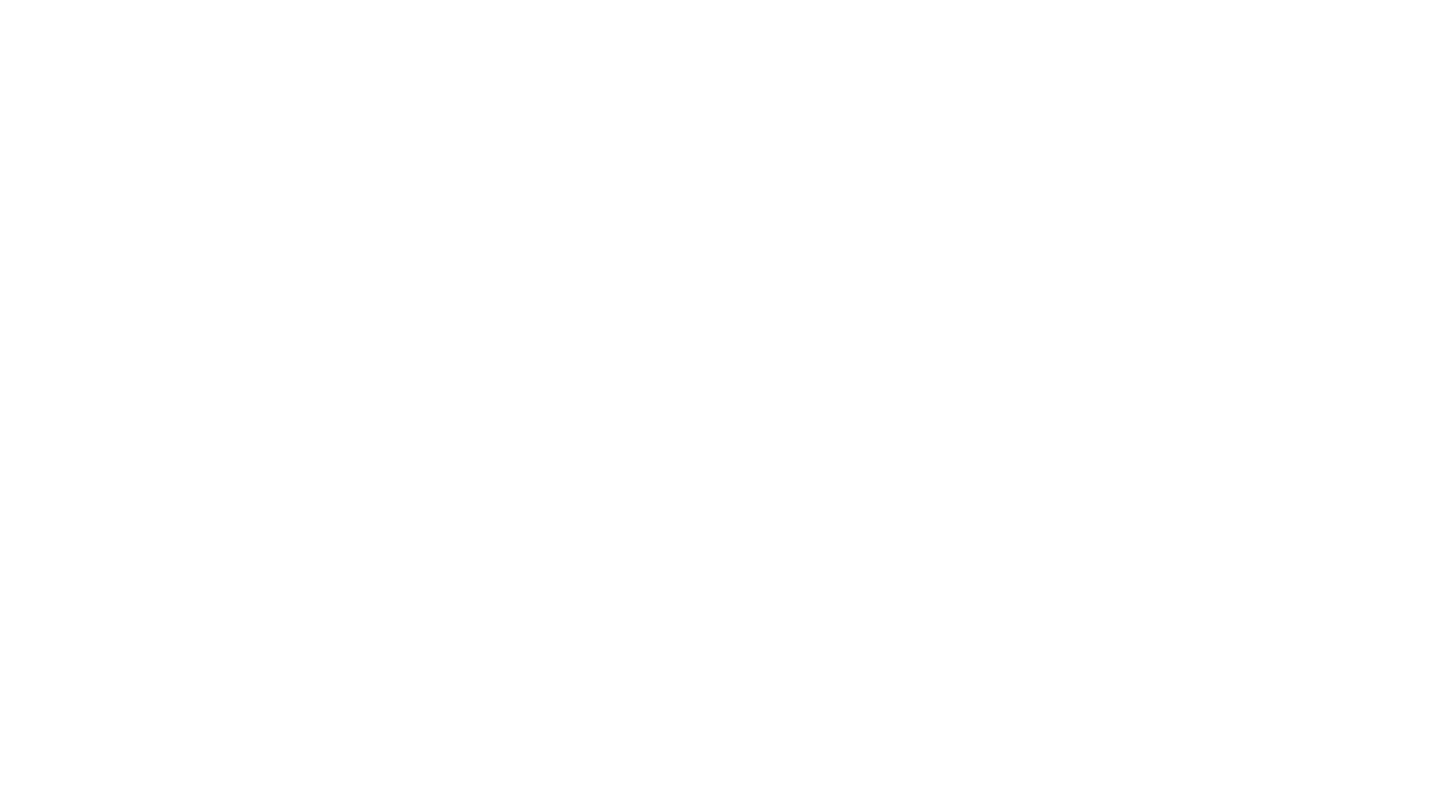 click at bounding box center (720, 172) 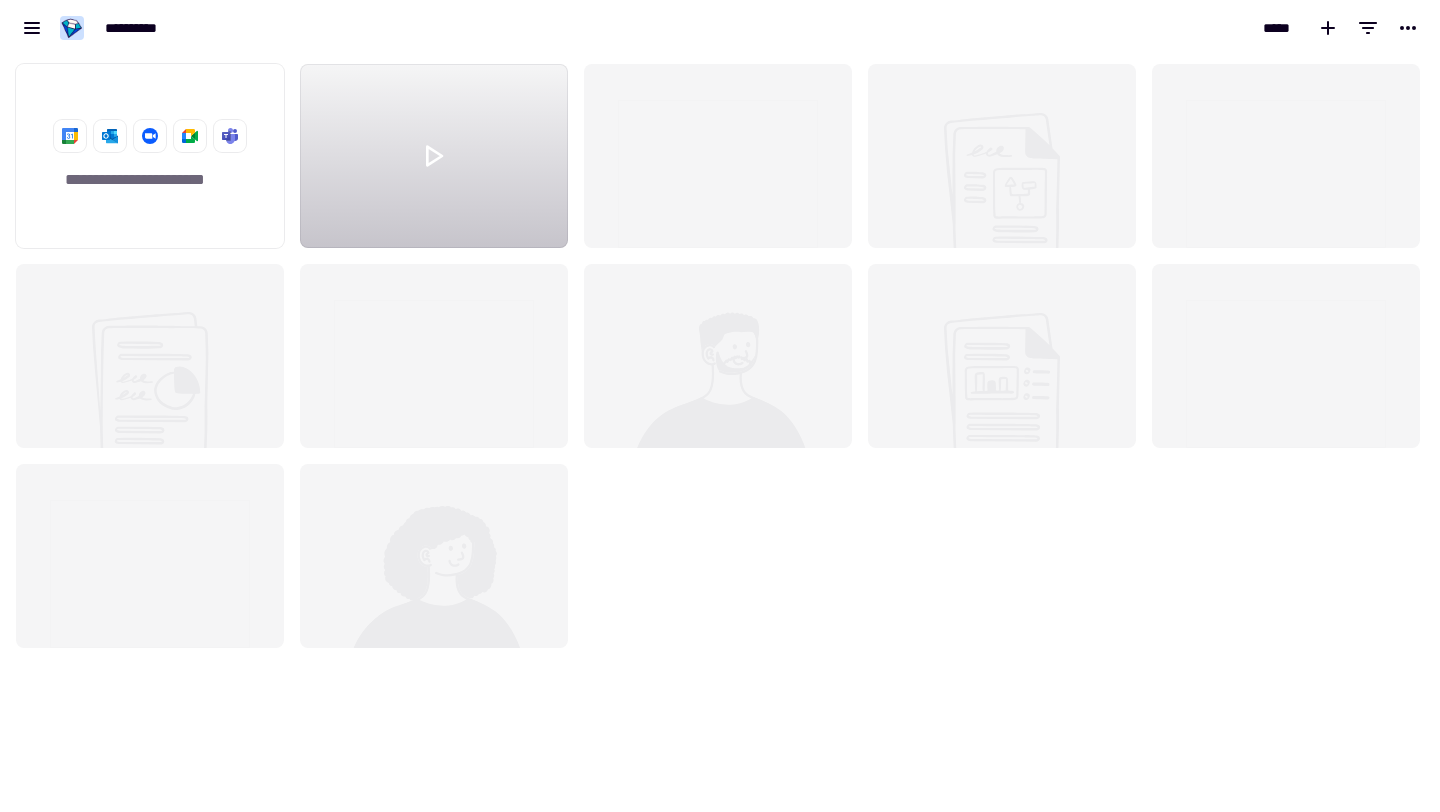 scroll, scrollTop: 1, scrollLeft: 1, axis: both 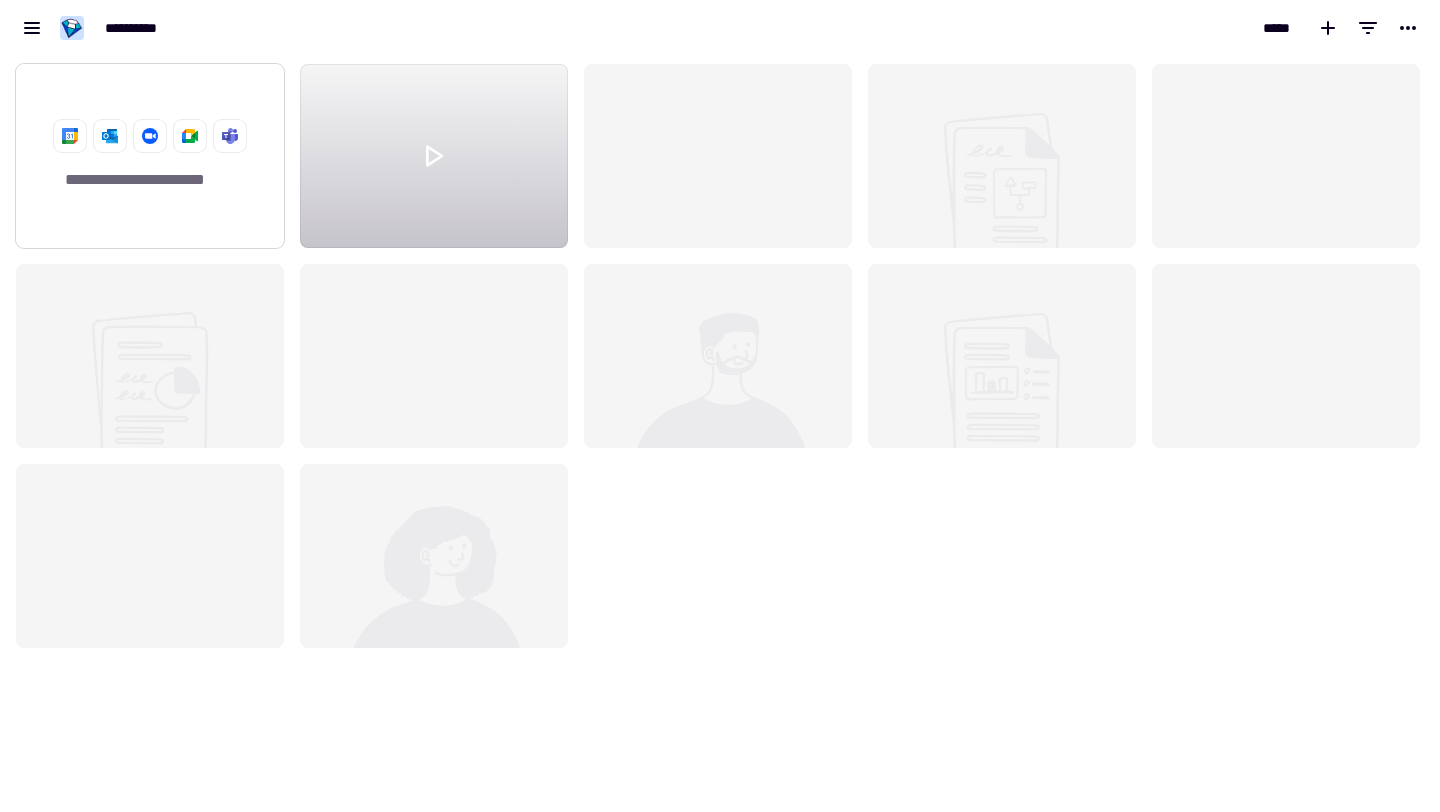 click on "**********" 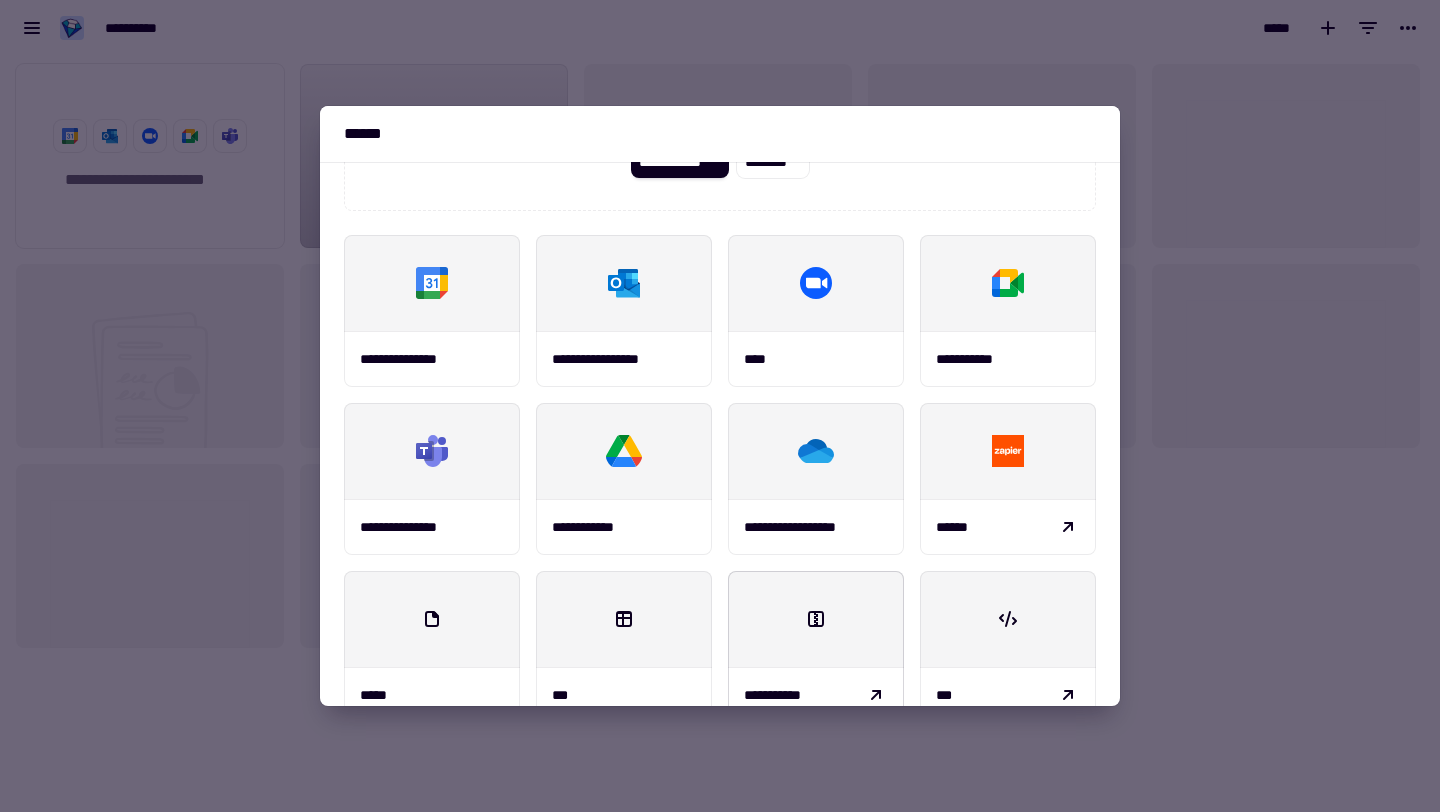 scroll, scrollTop: 0, scrollLeft: 0, axis: both 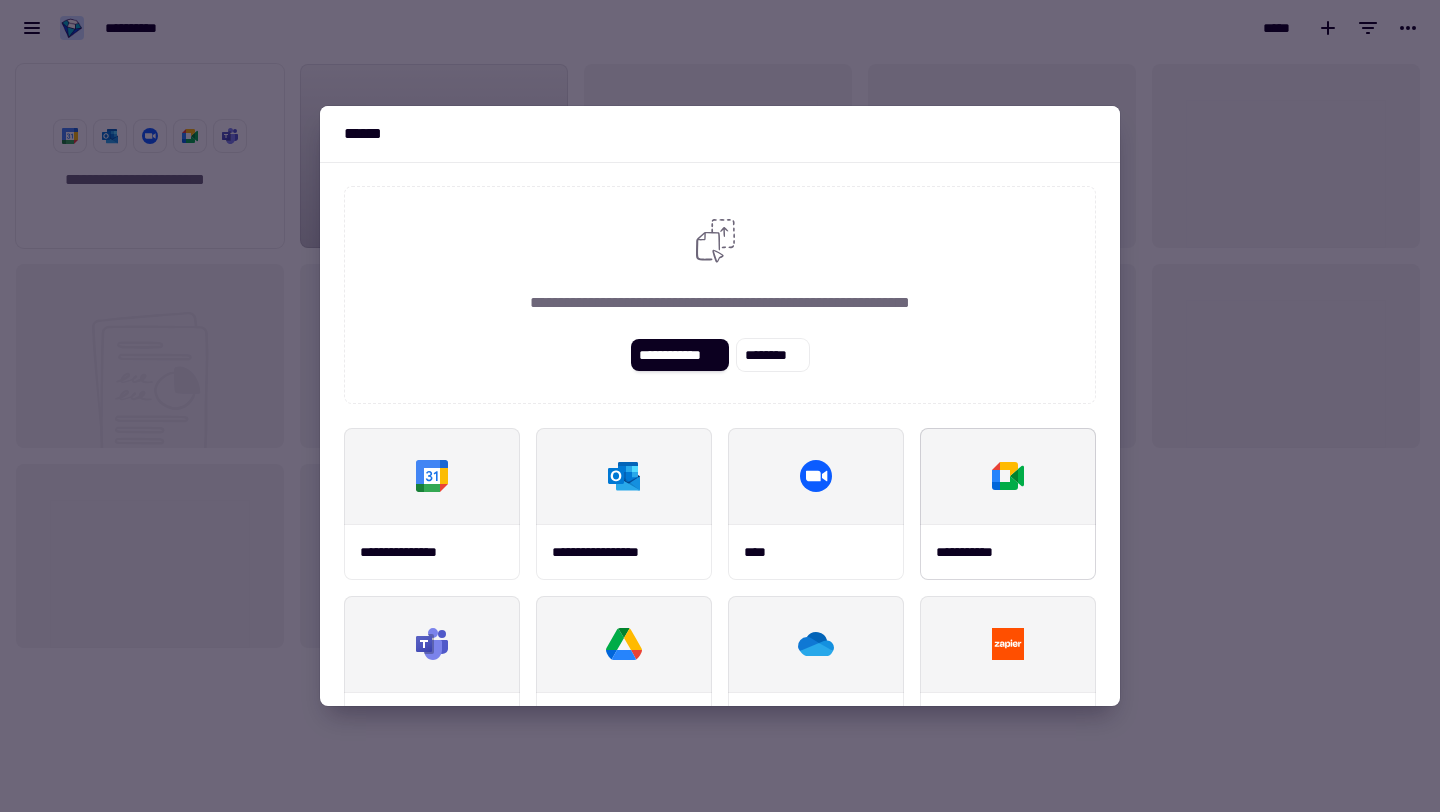 click at bounding box center (1008, 476) 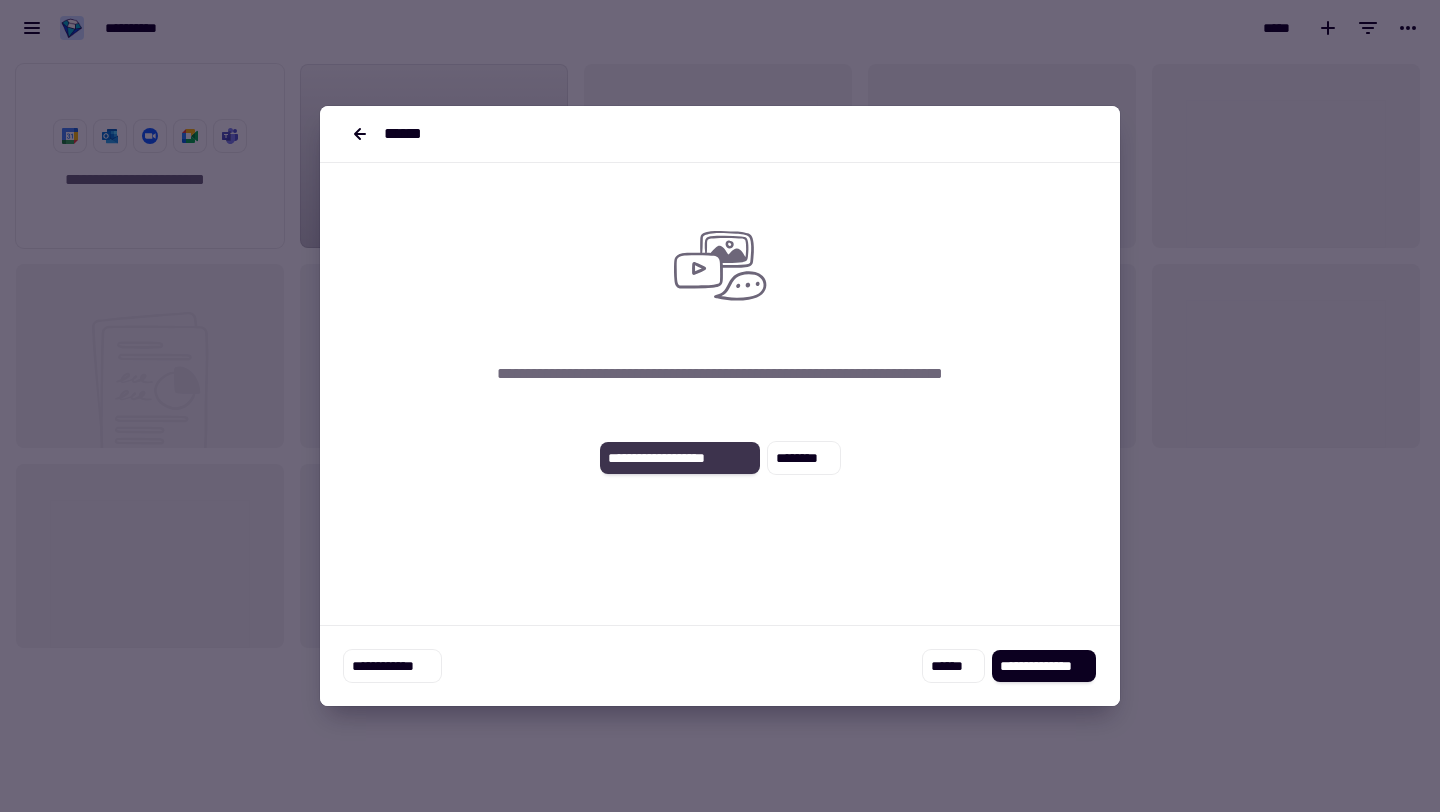 click on "**********" 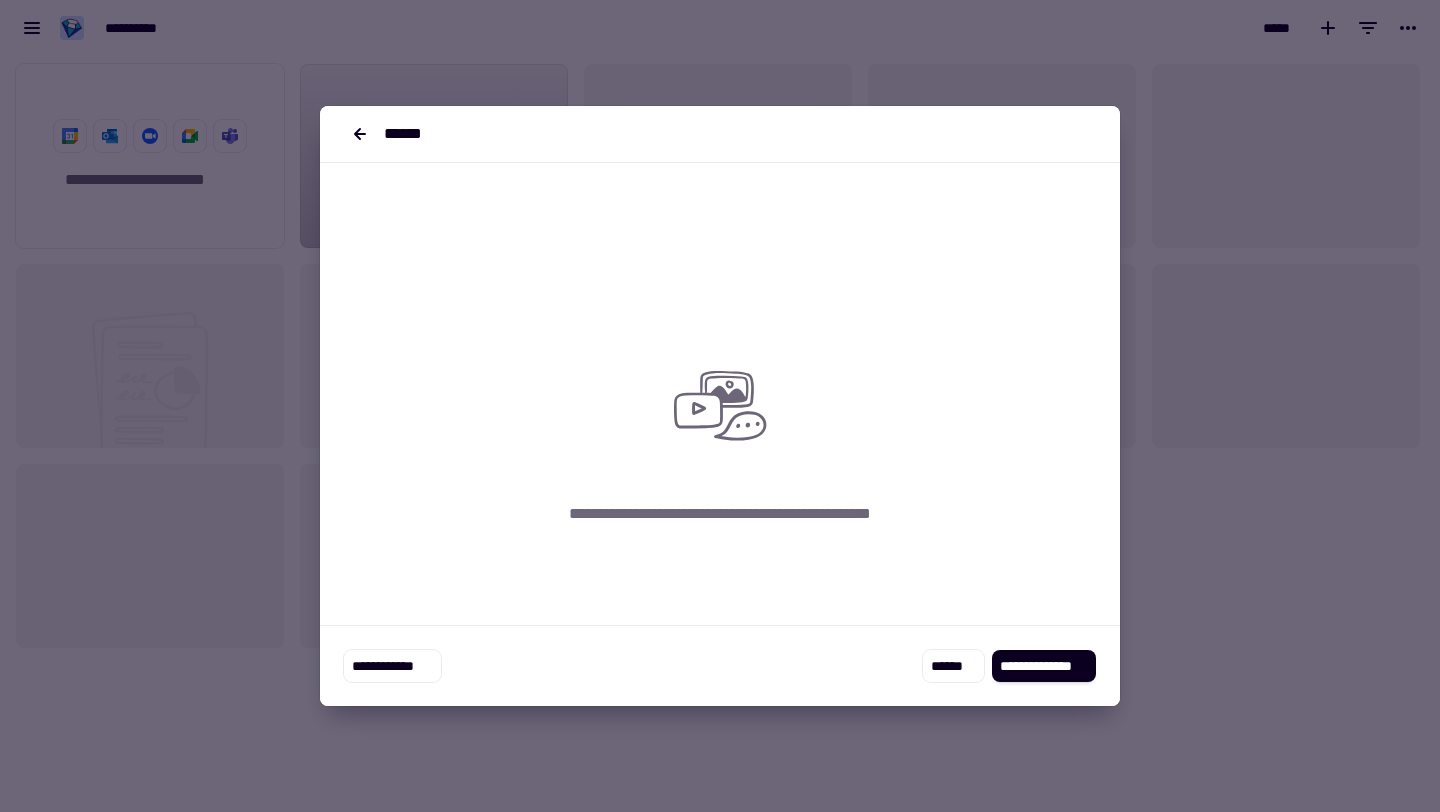 click on "**********" at bounding box center [720, 666] 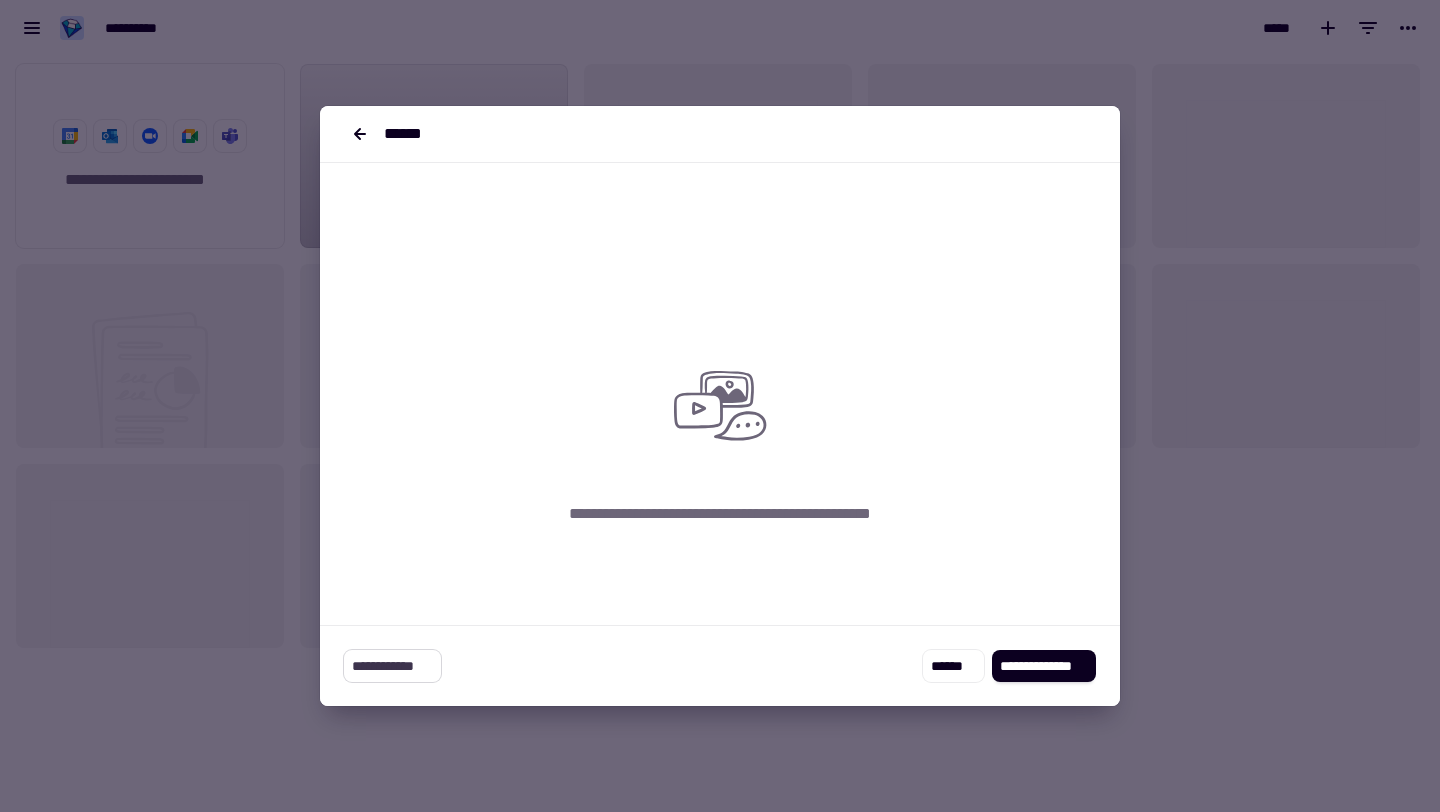 click on "**********" 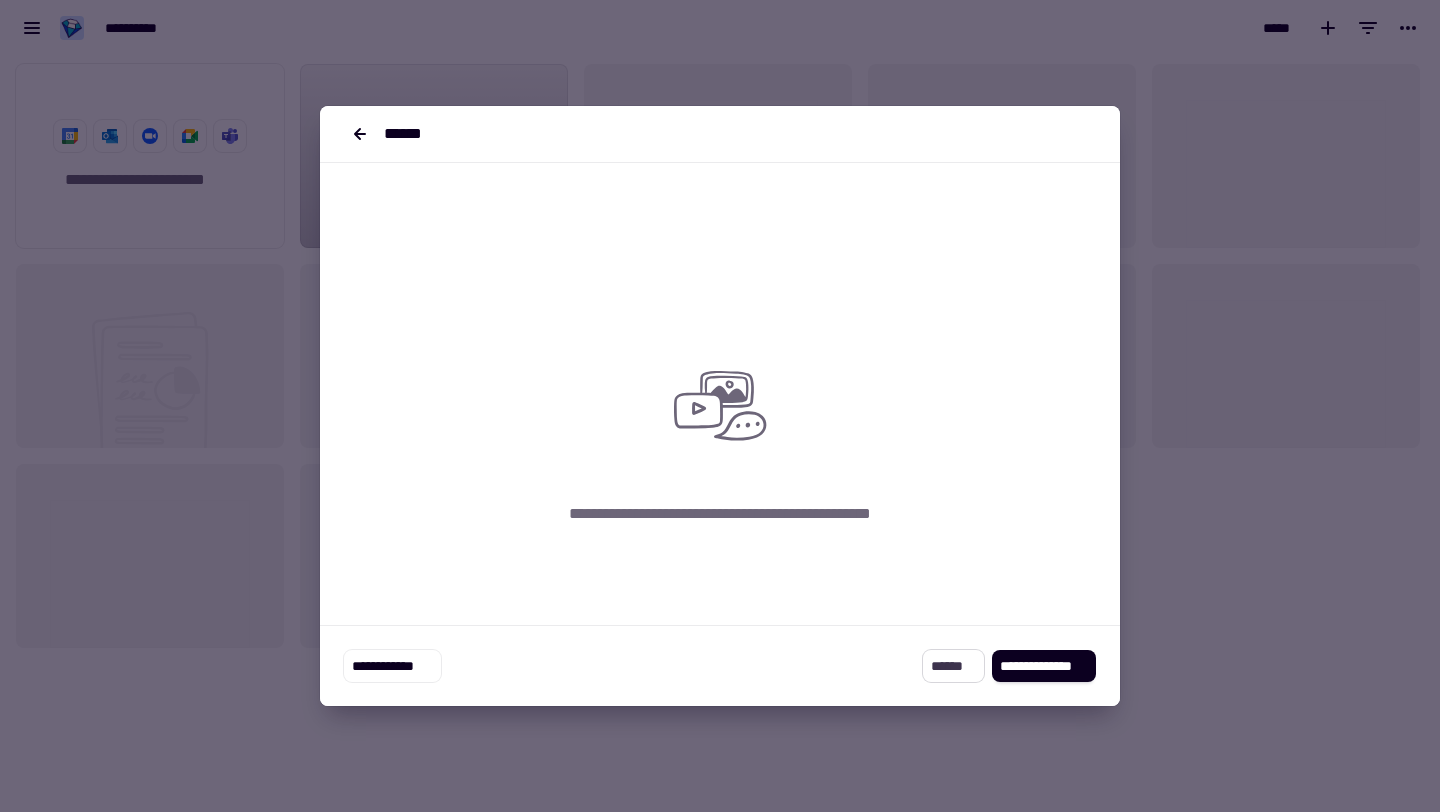 click on "******" 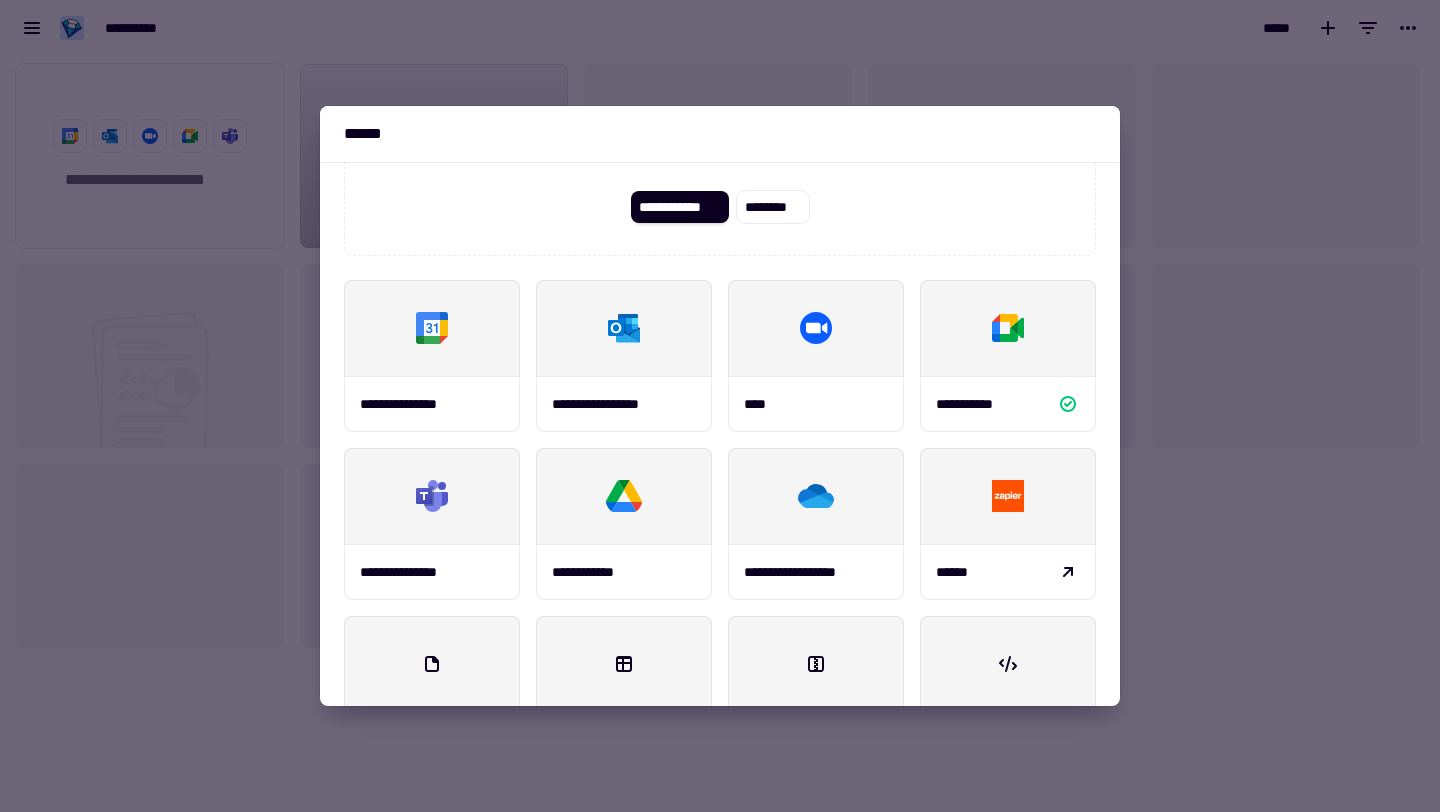 scroll, scrollTop: 234, scrollLeft: 0, axis: vertical 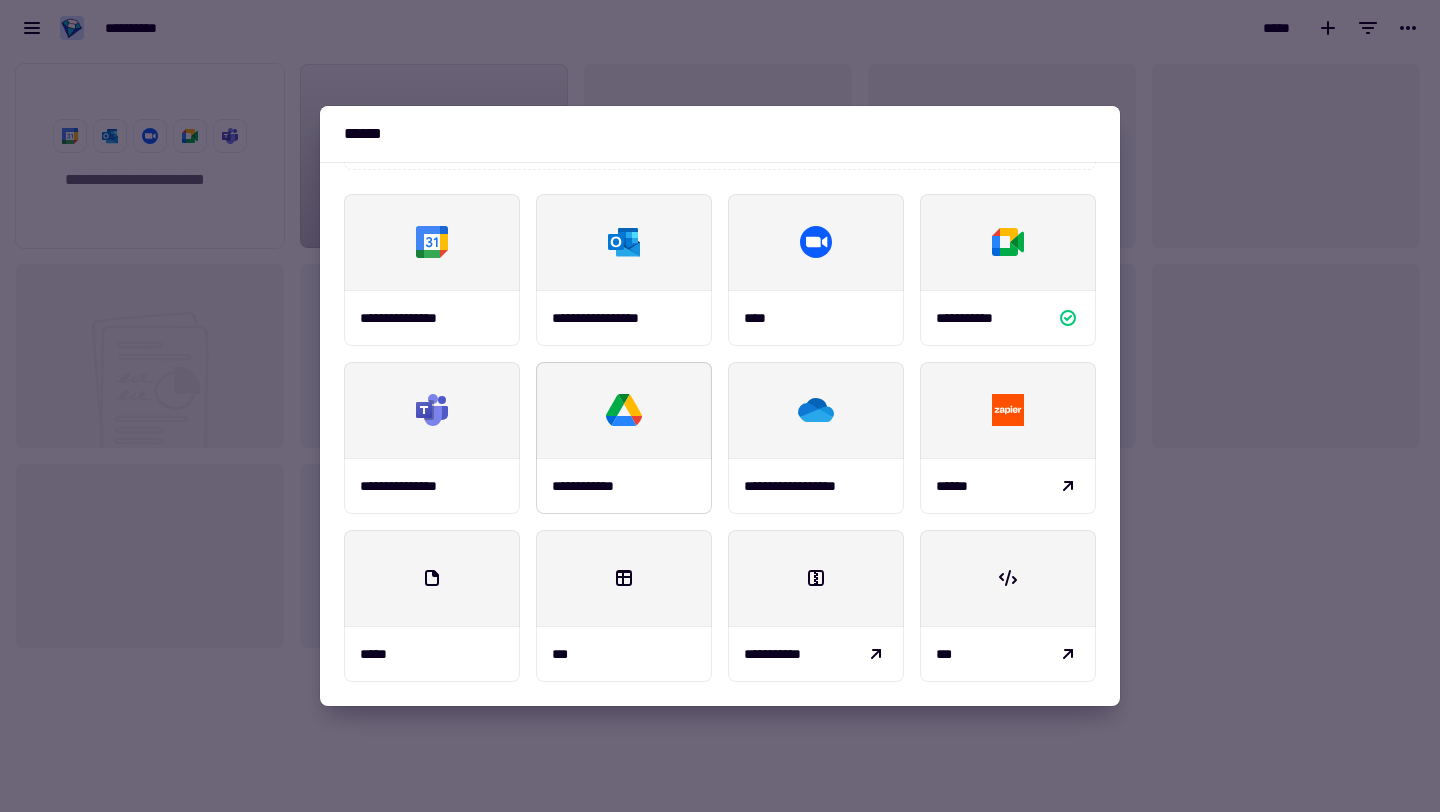 click 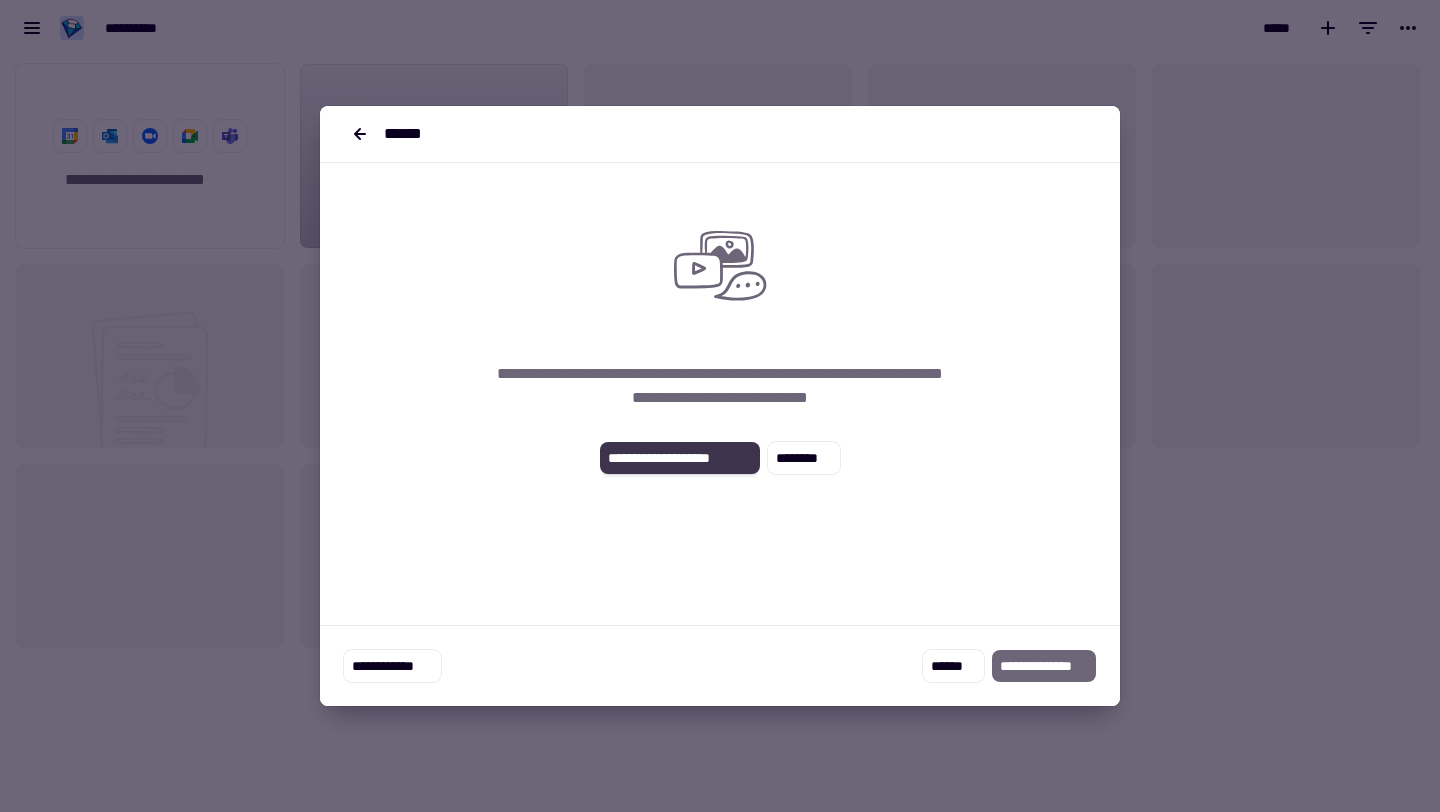 click on "**********" 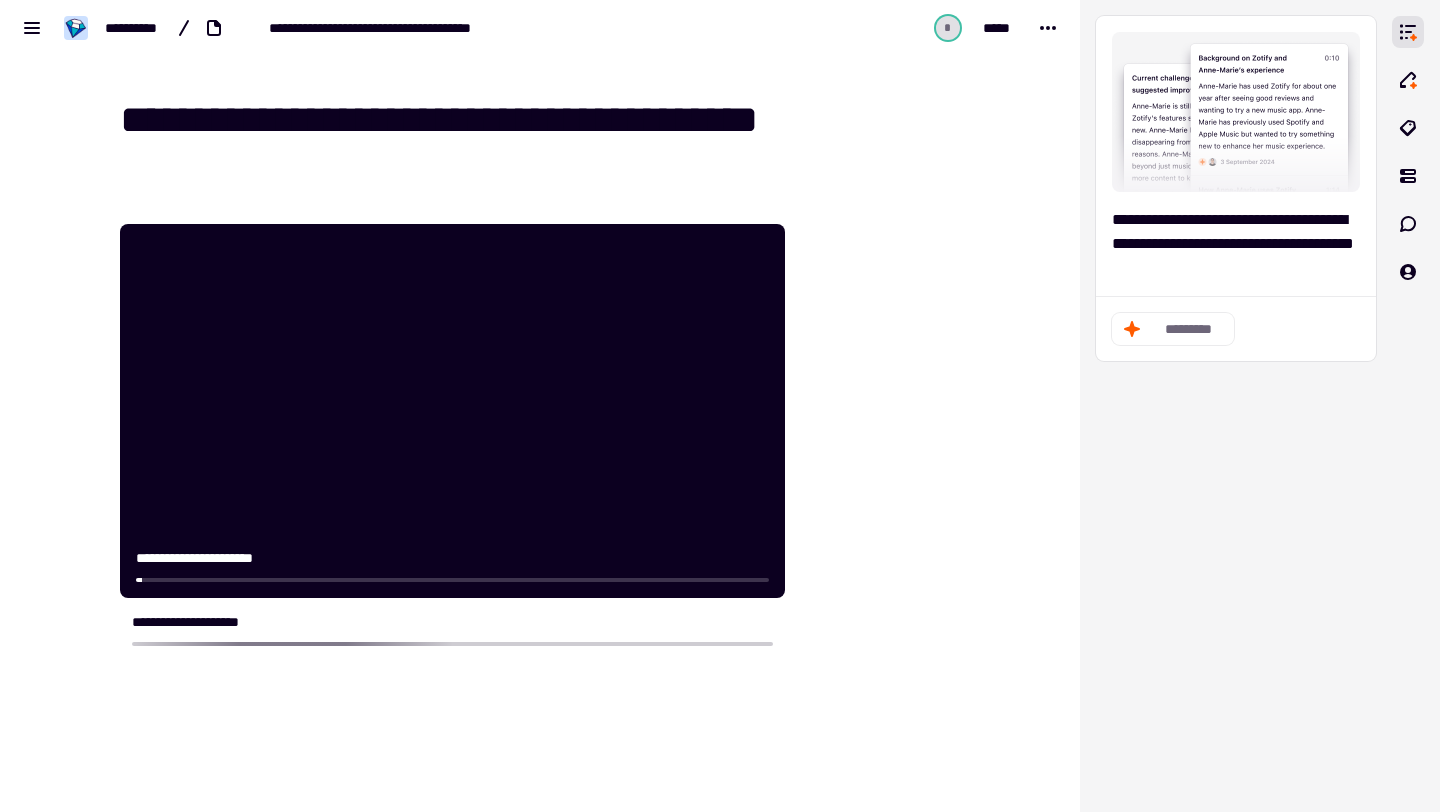 click on "**********" at bounding box center (552, 120) 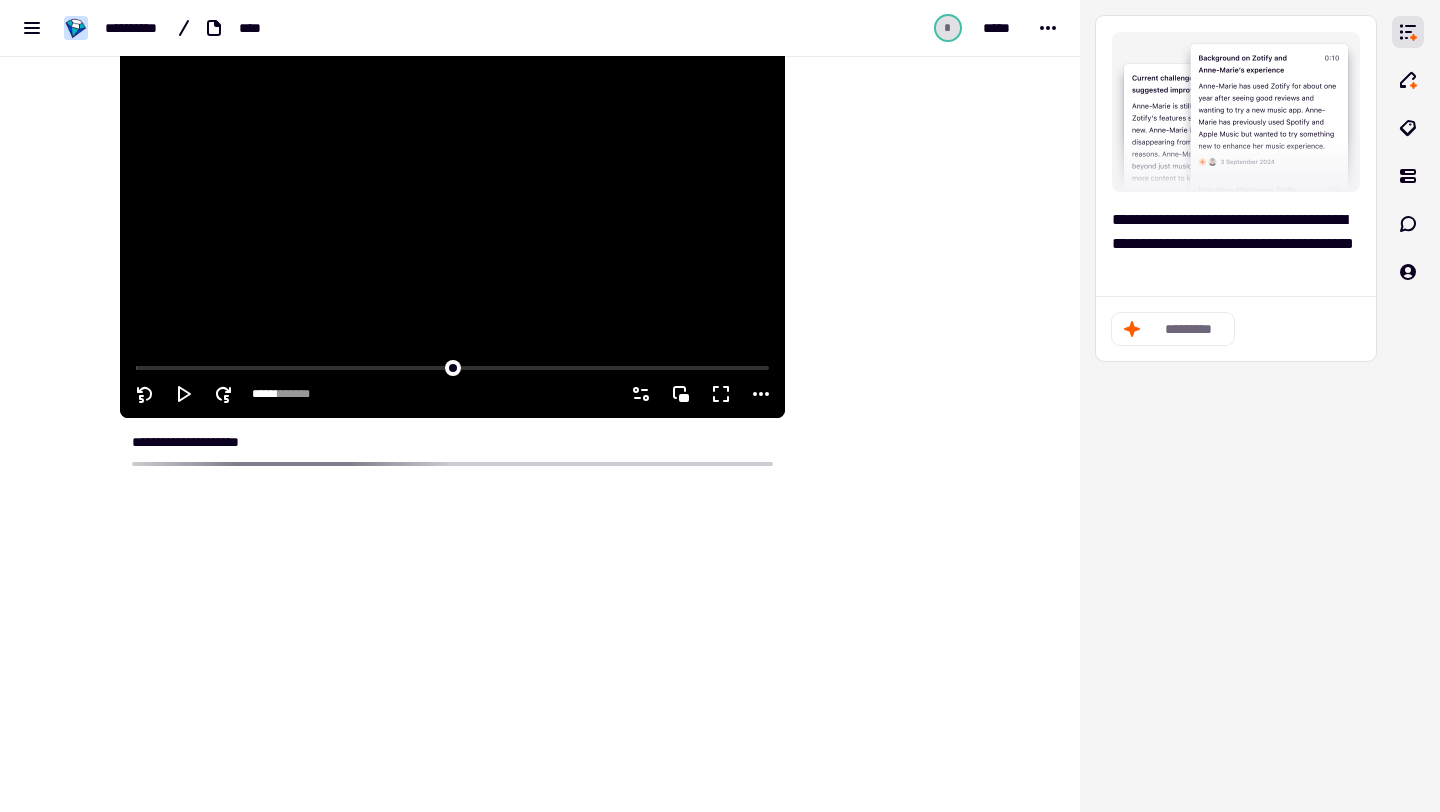 scroll, scrollTop: 0, scrollLeft: 0, axis: both 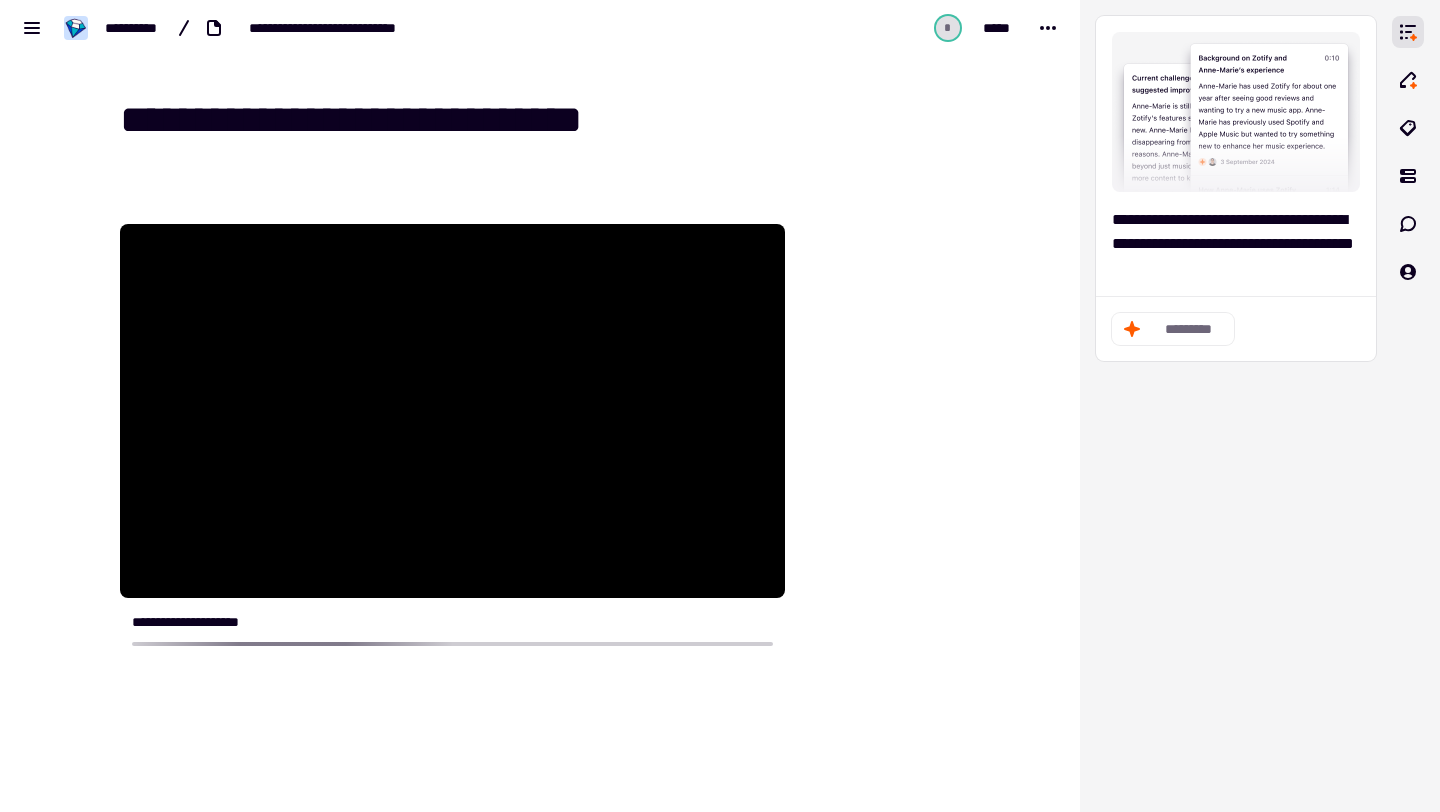 type on "**********" 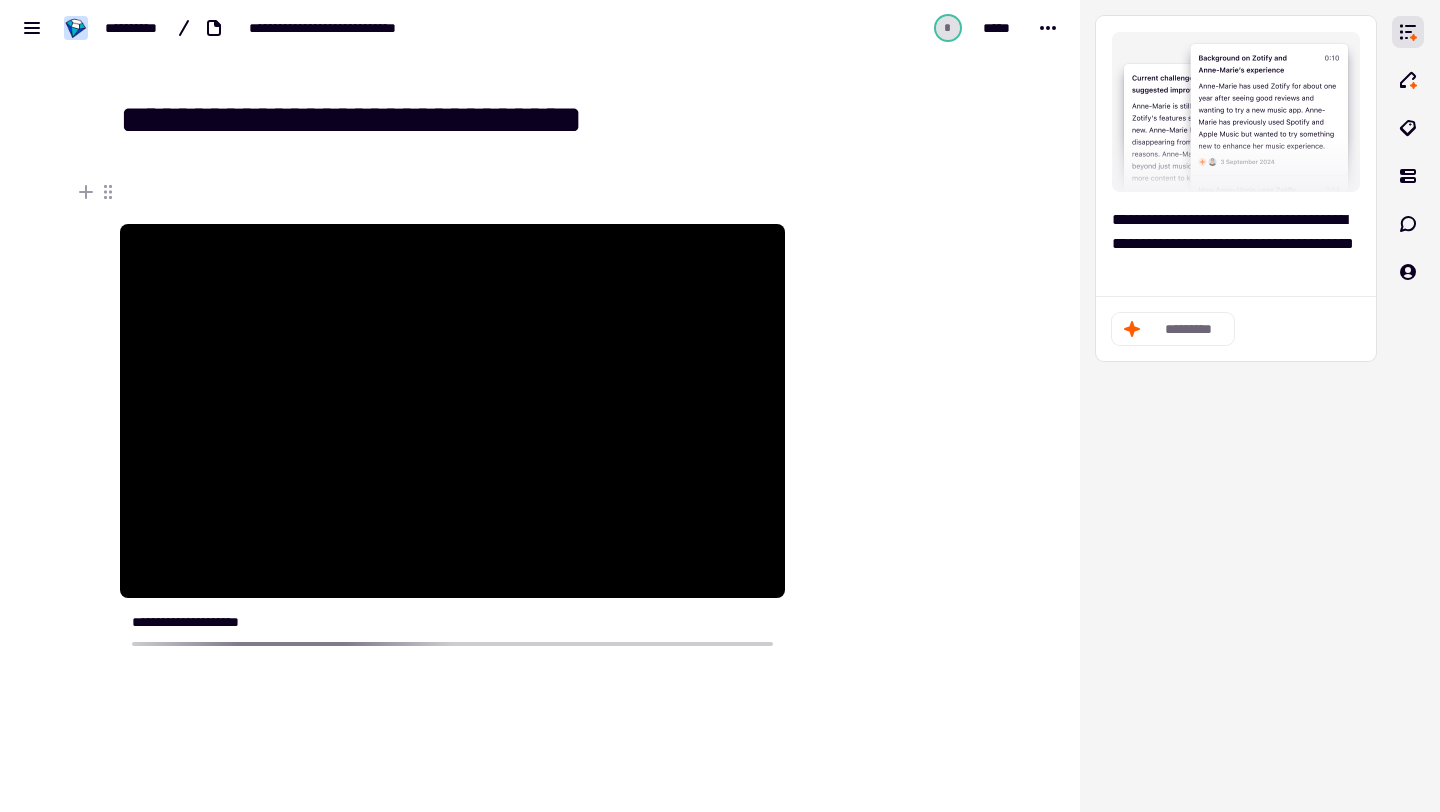 click at bounding box center [886, 533] 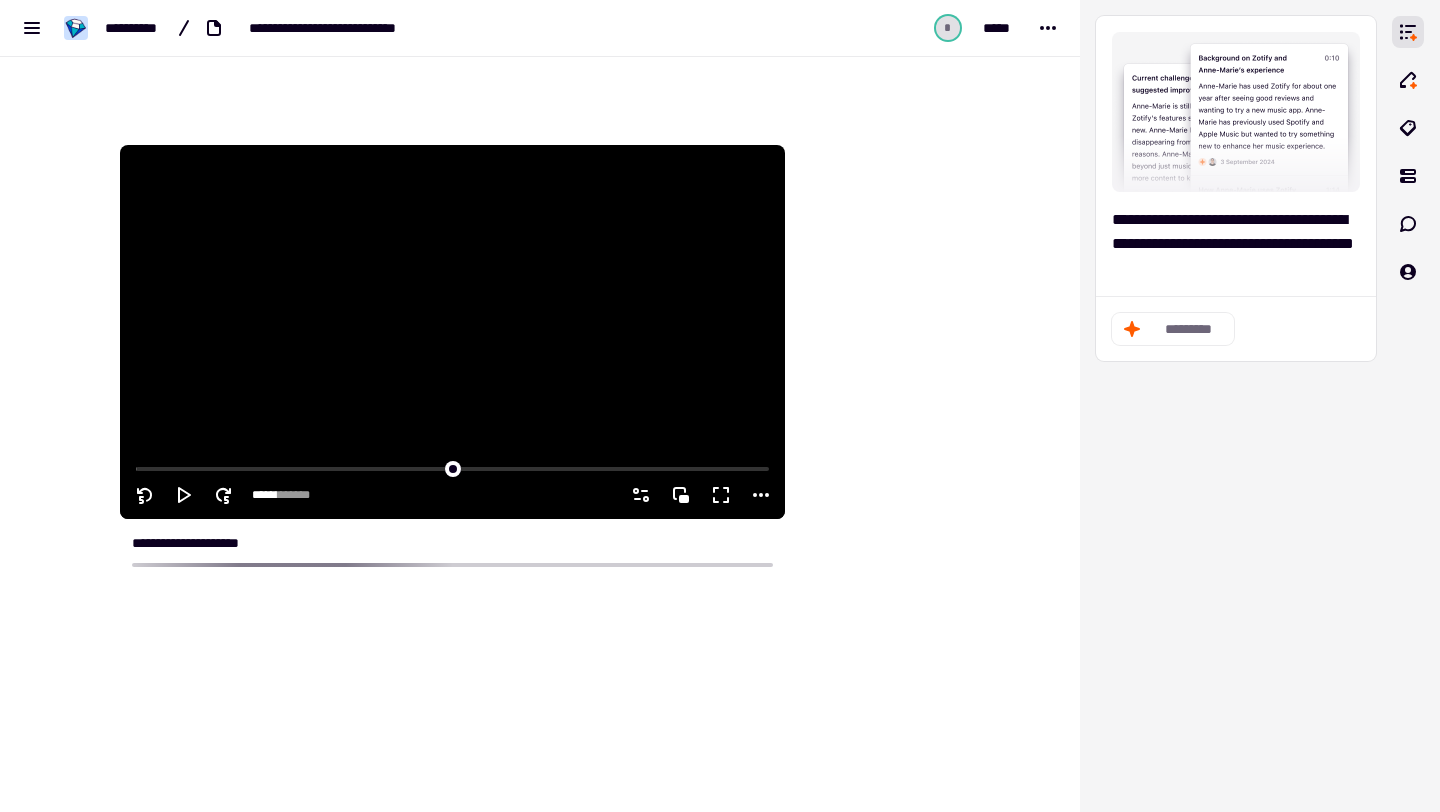 scroll, scrollTop: 0, scrollLeft: 0, axis: both 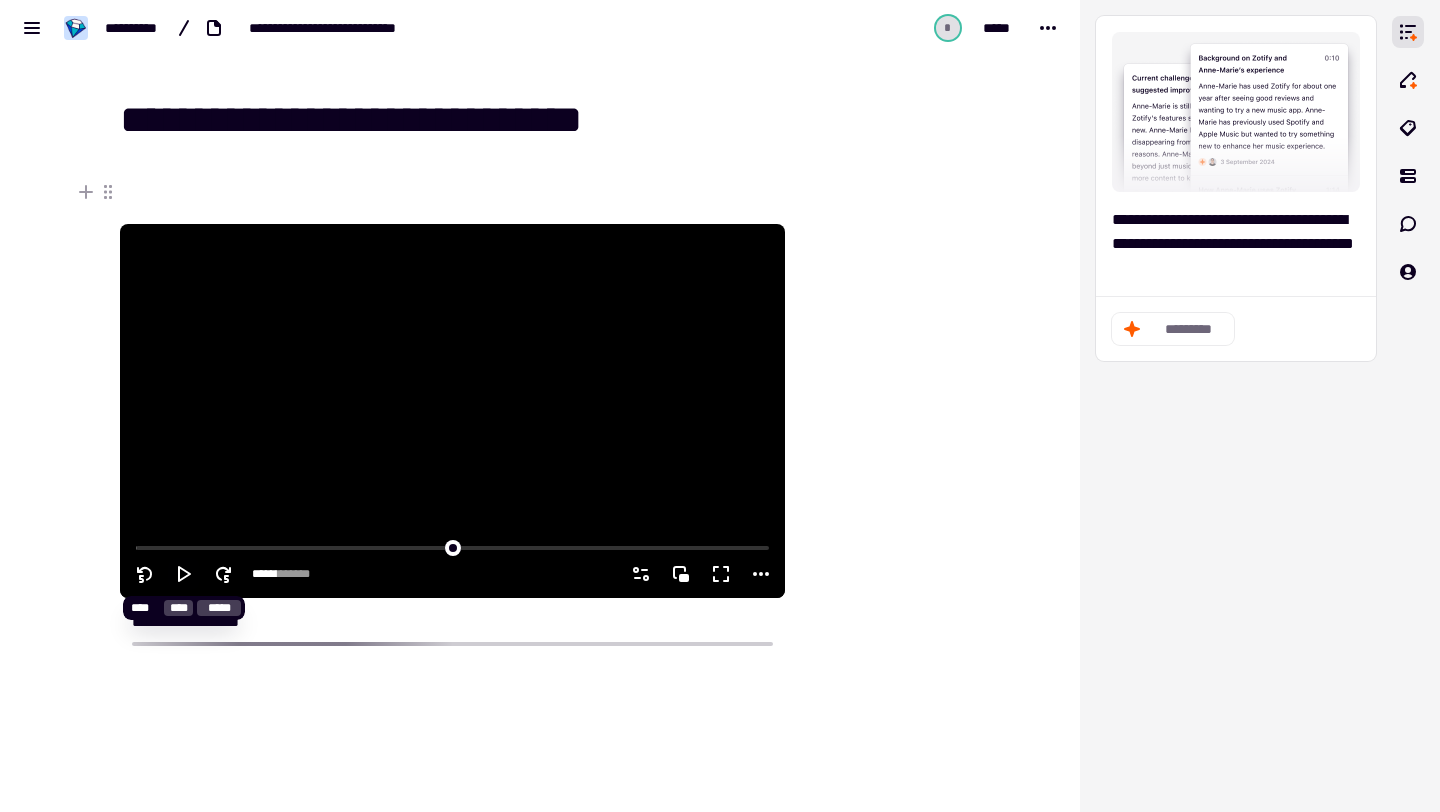 click 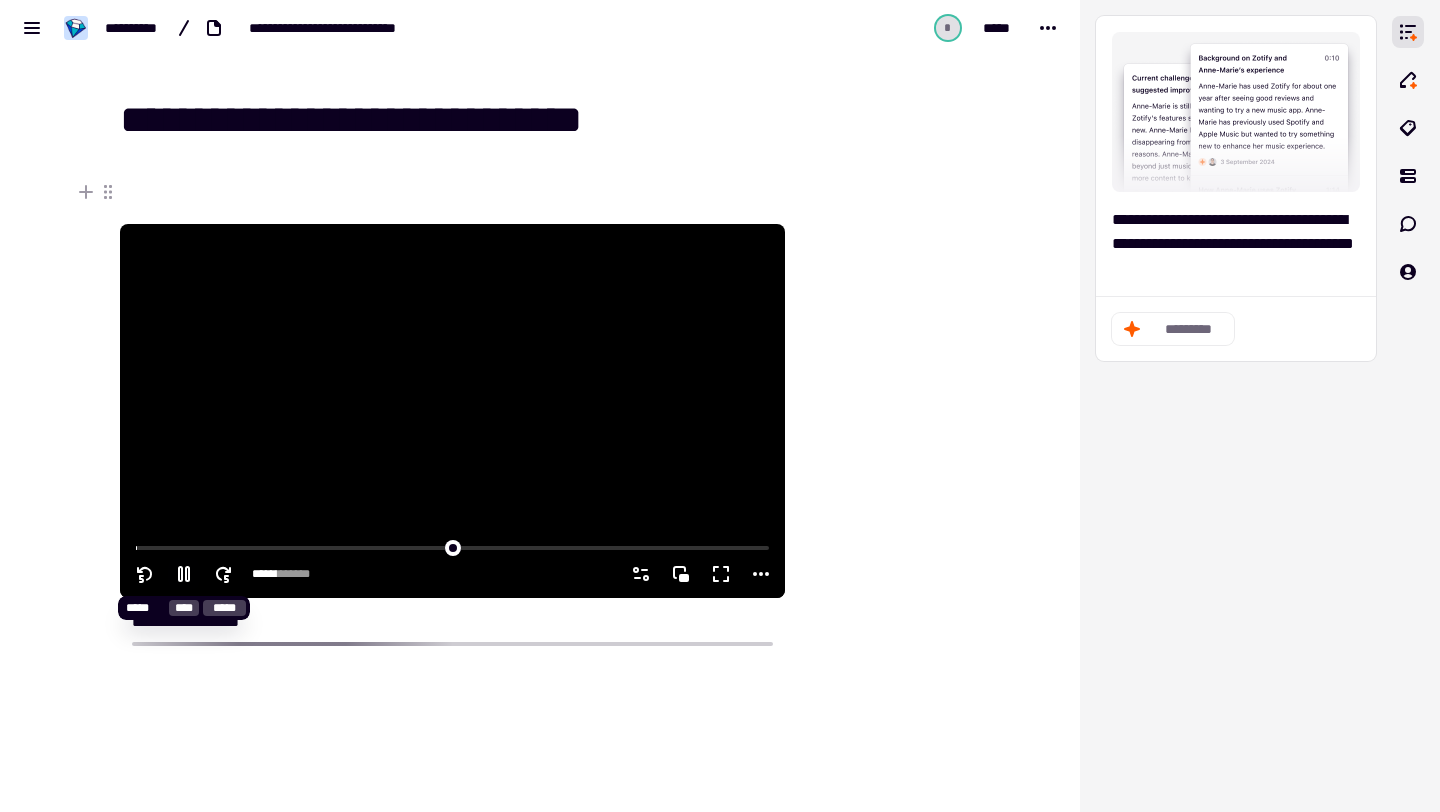 click 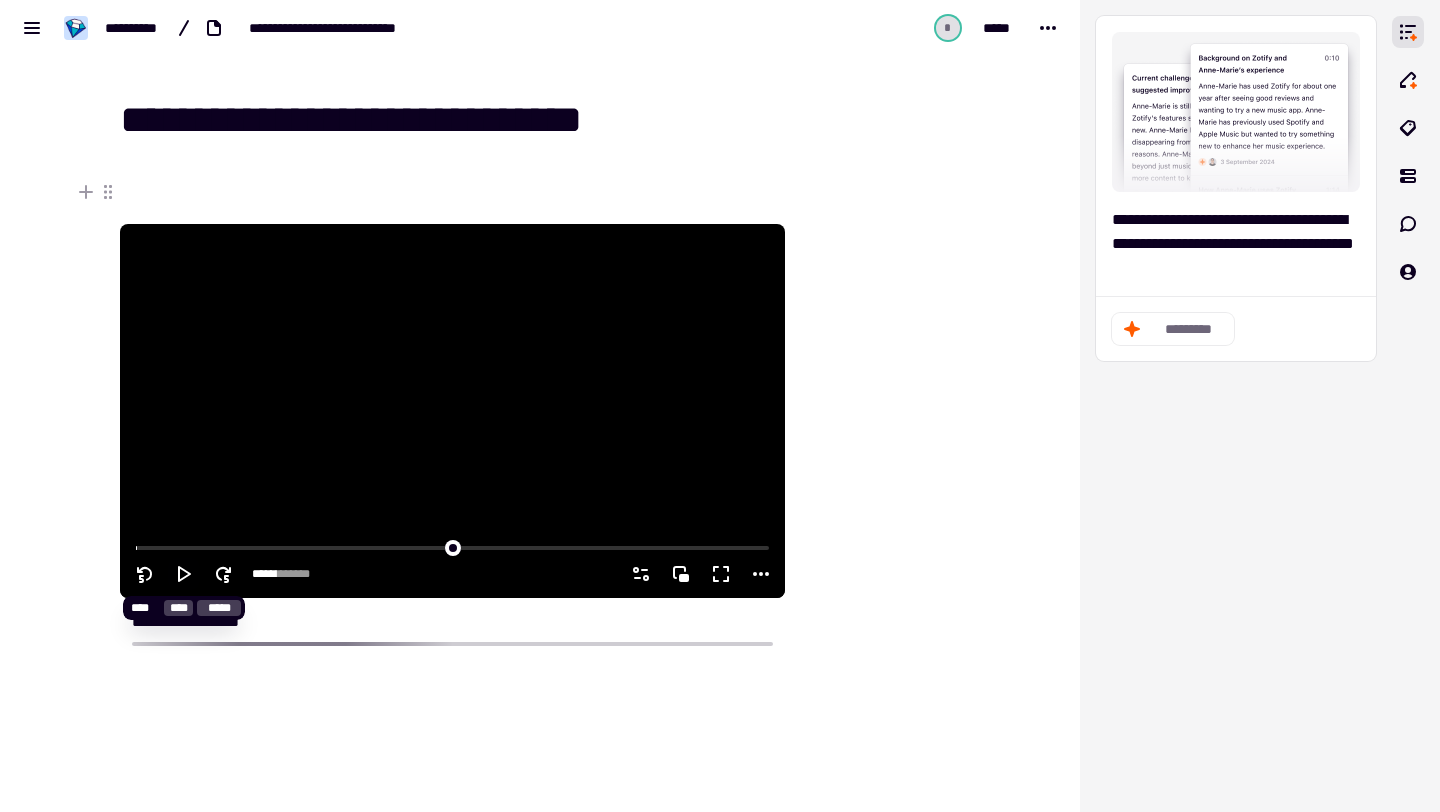 click 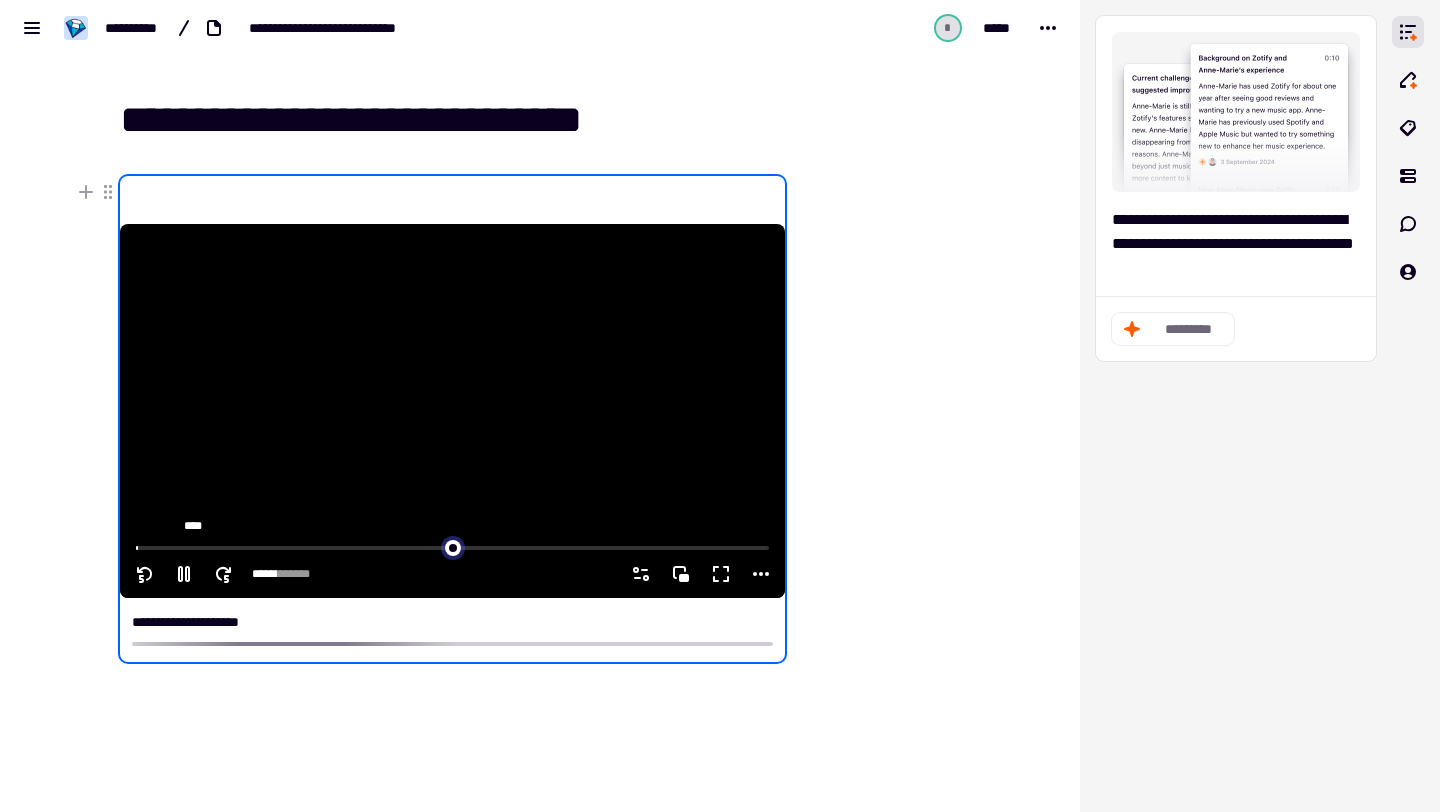 click at bounding box center (452, 546) 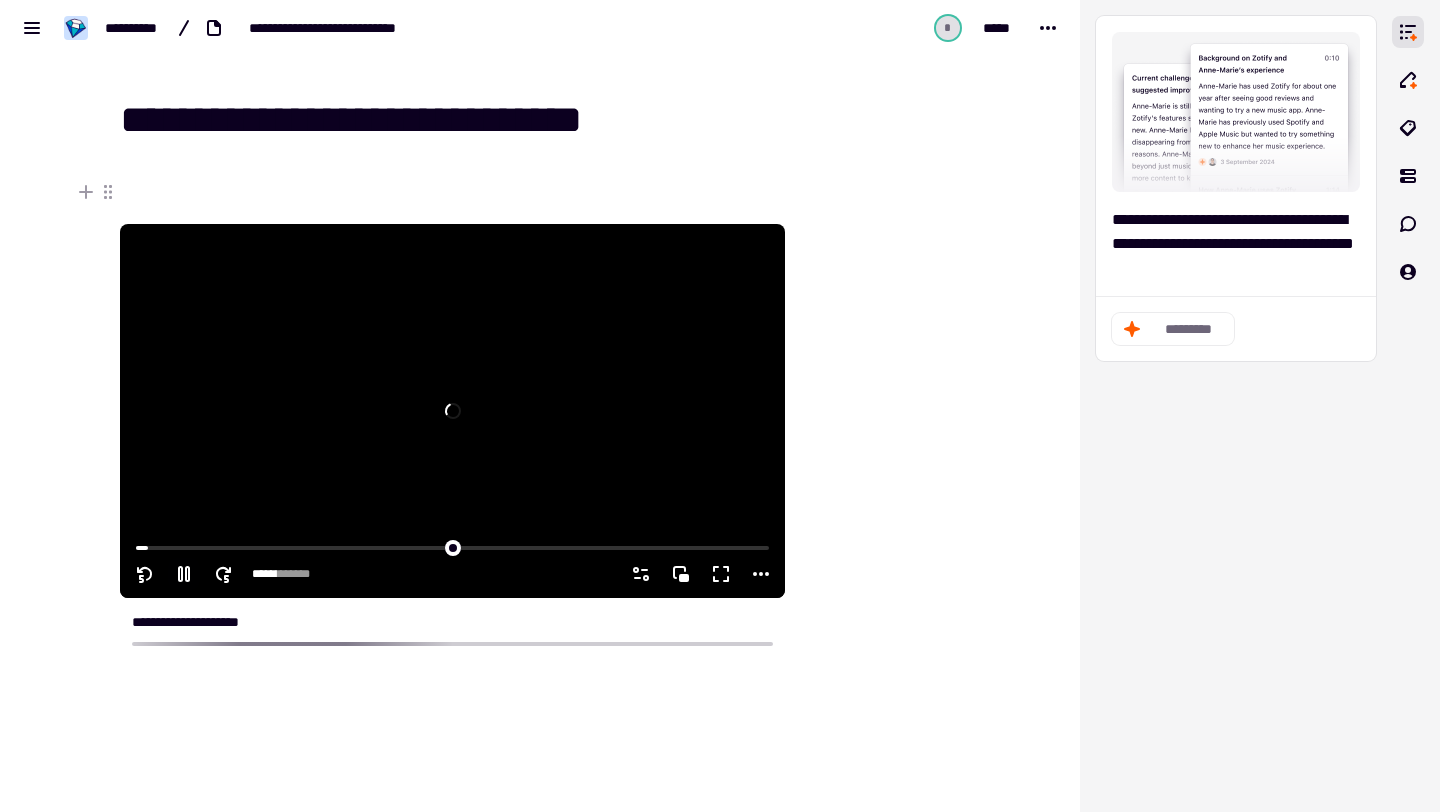 click at bounding box center (452, 546) 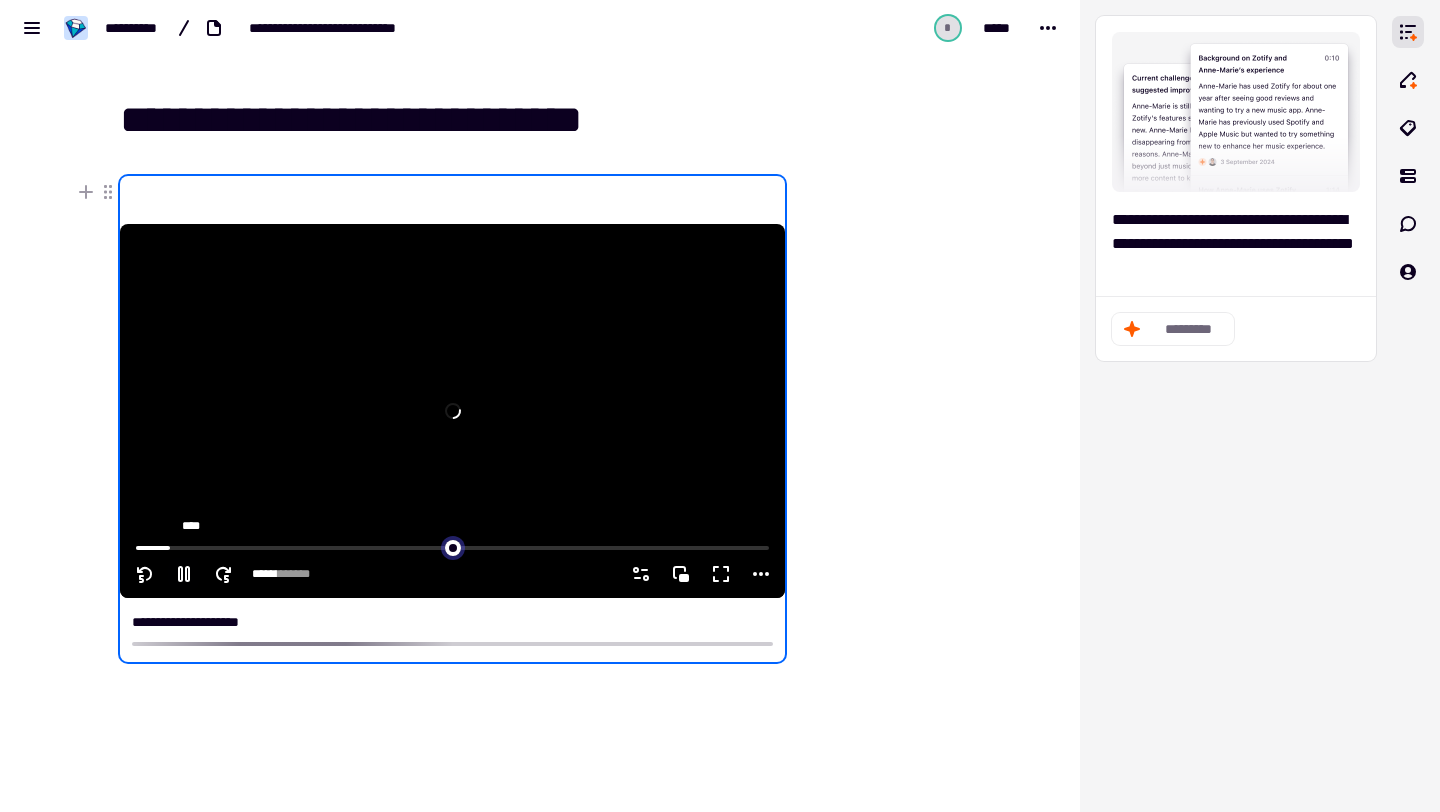 click at bounding box center [452, 546] 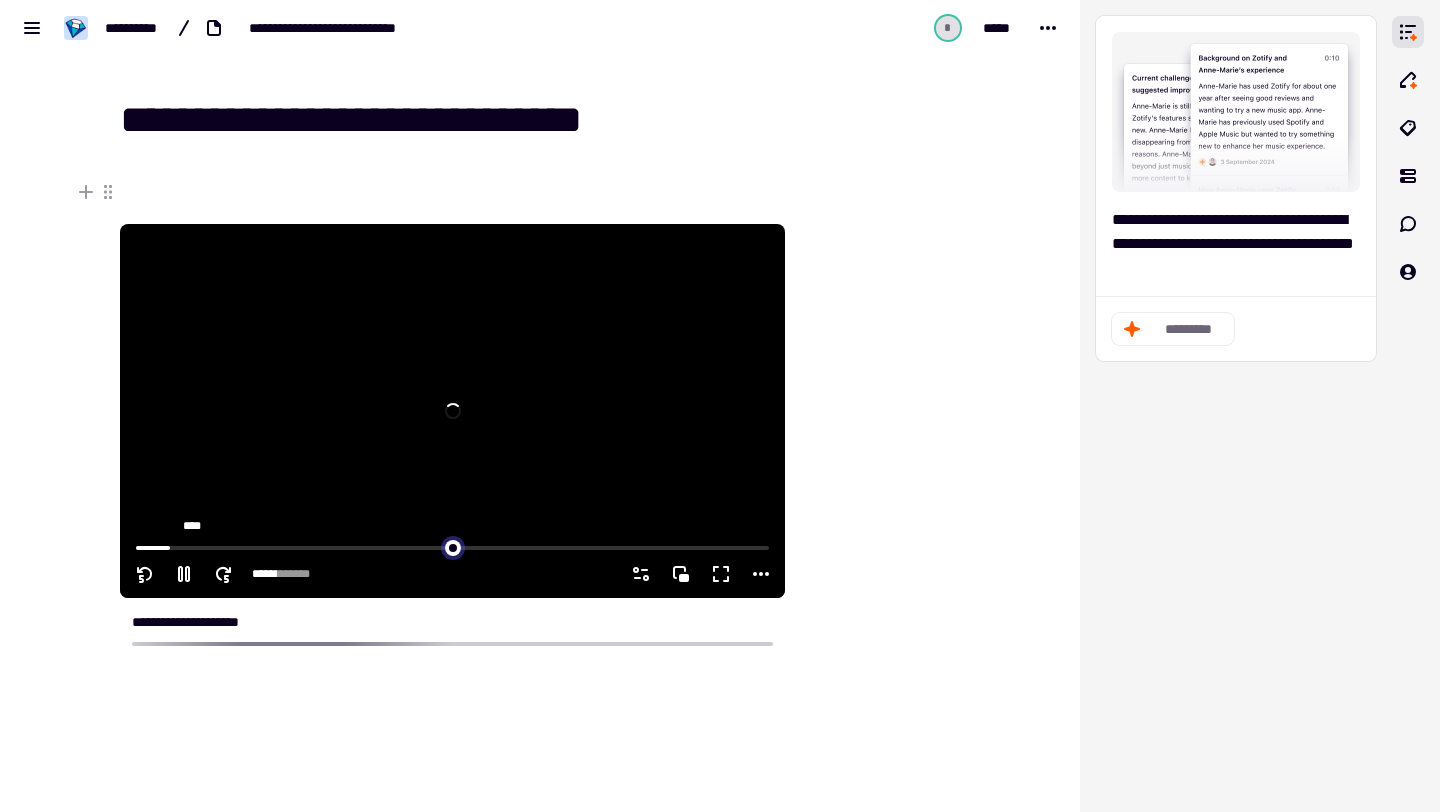 click at bounding box center (452, 546) 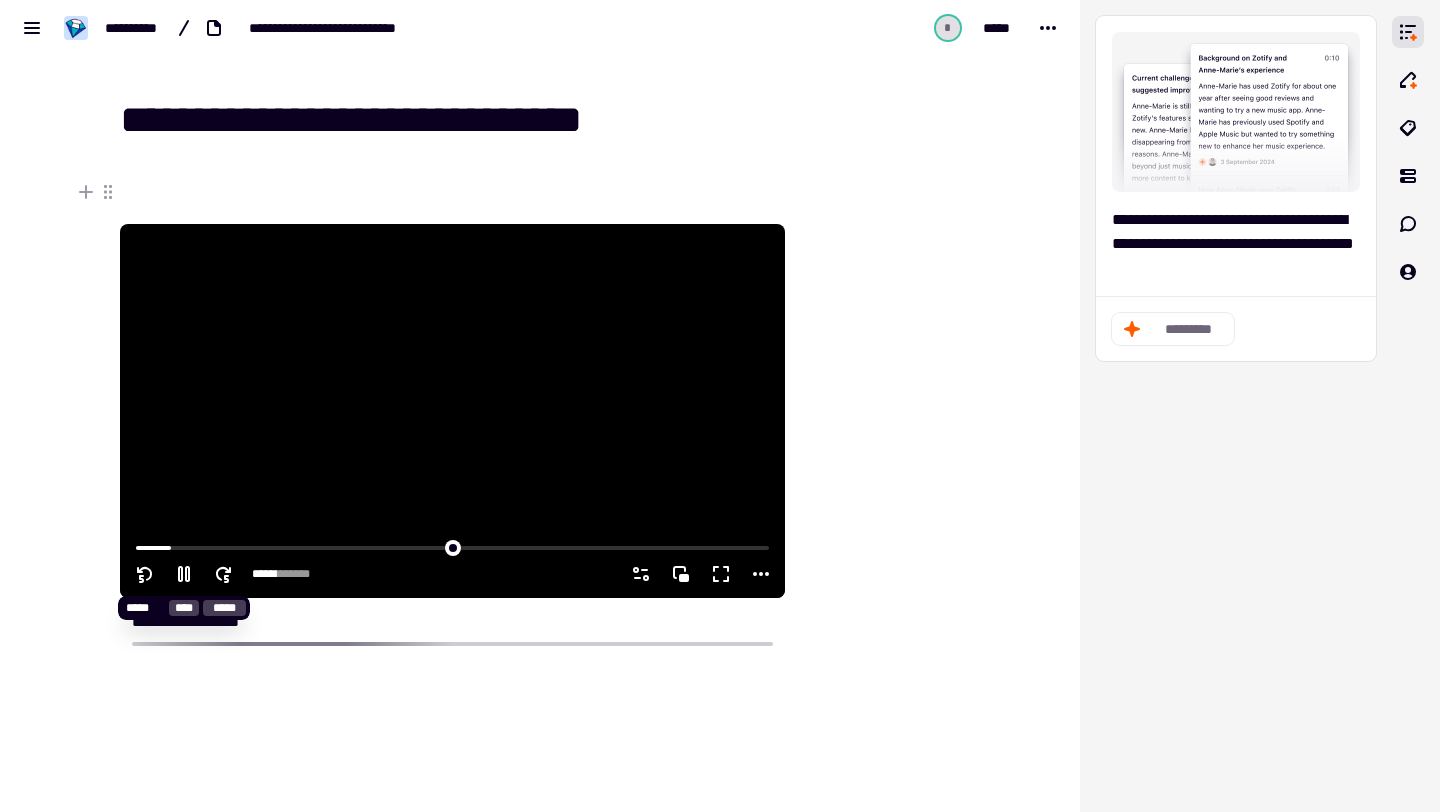 click 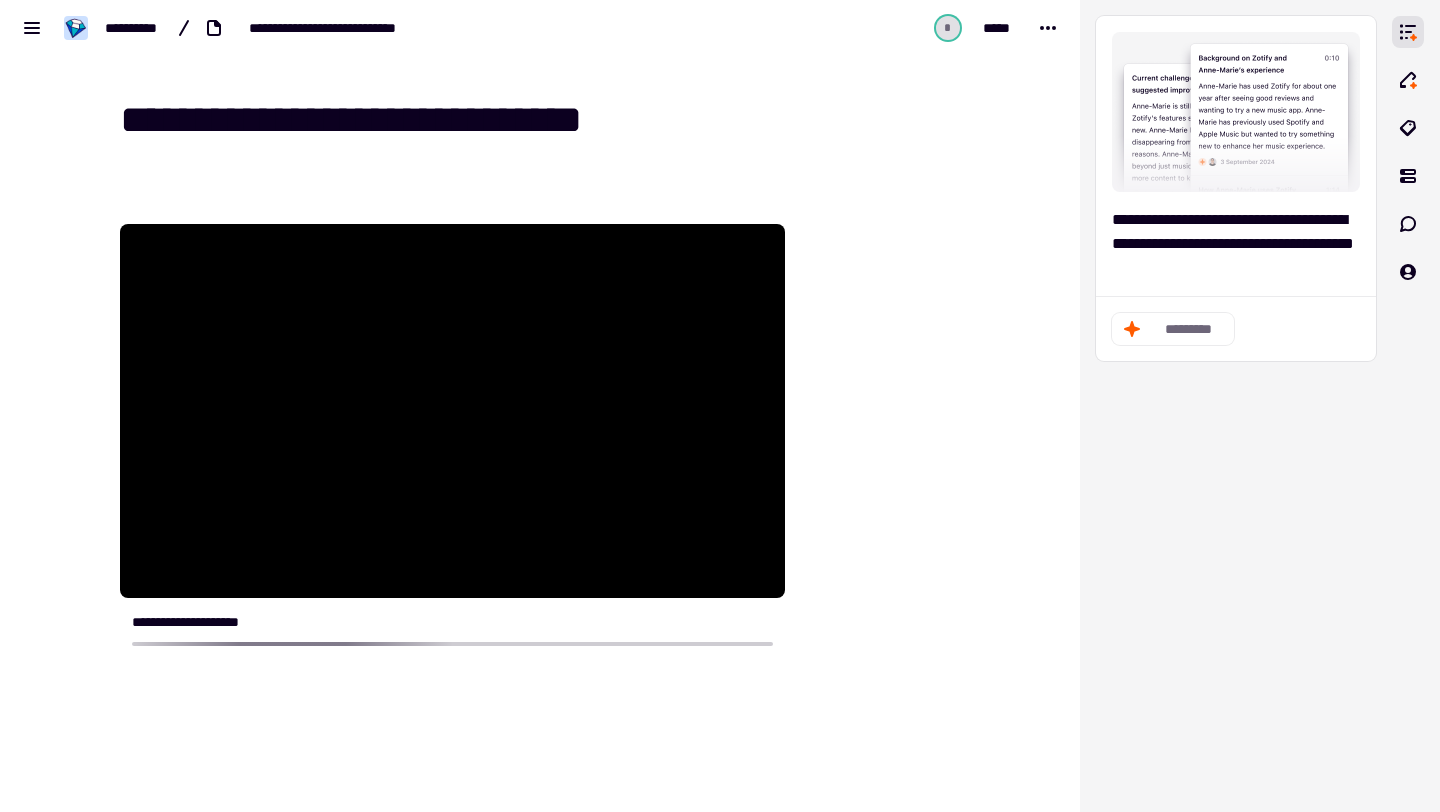 type on "******" 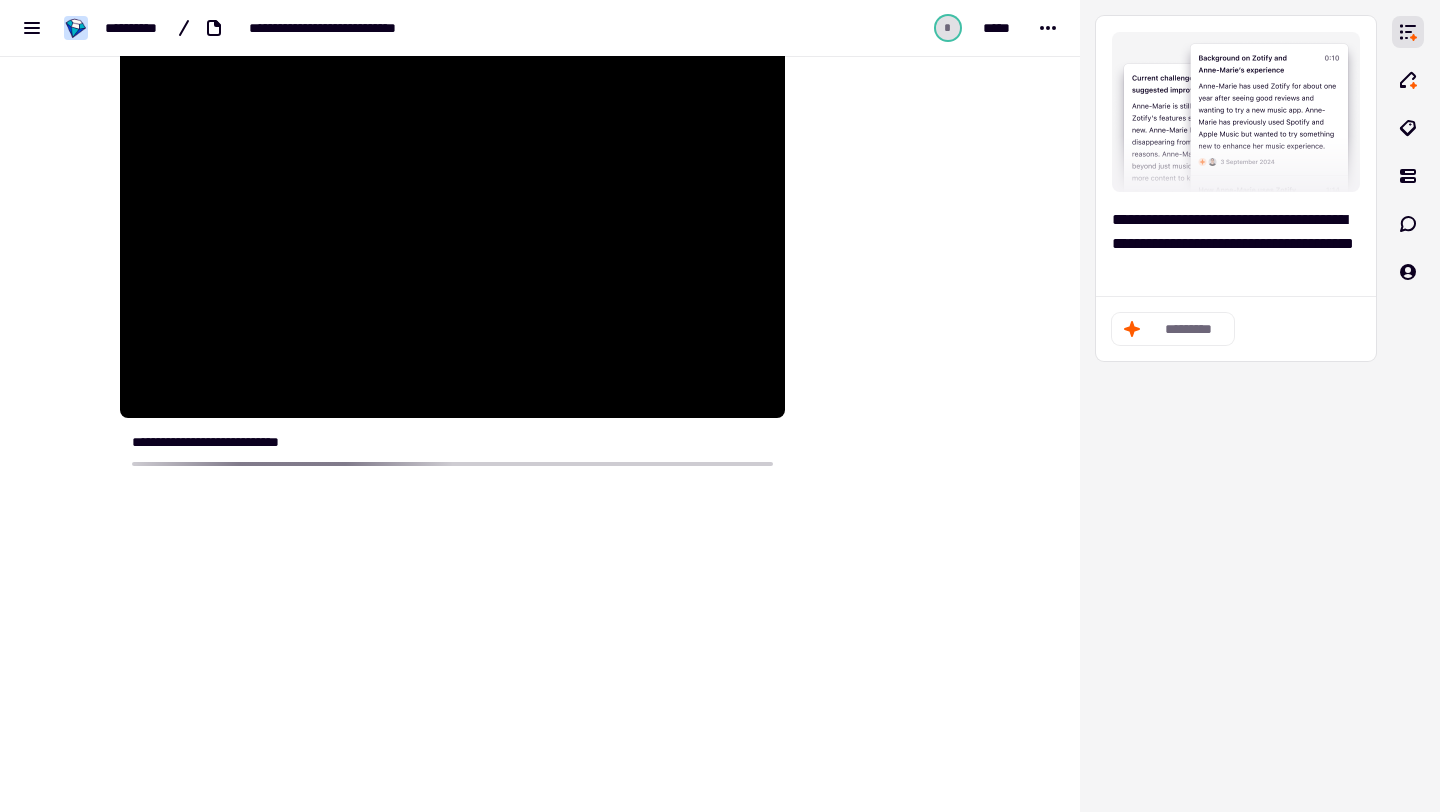 scroll, scrollTop: 0, scrollLeft: 0, axis: both 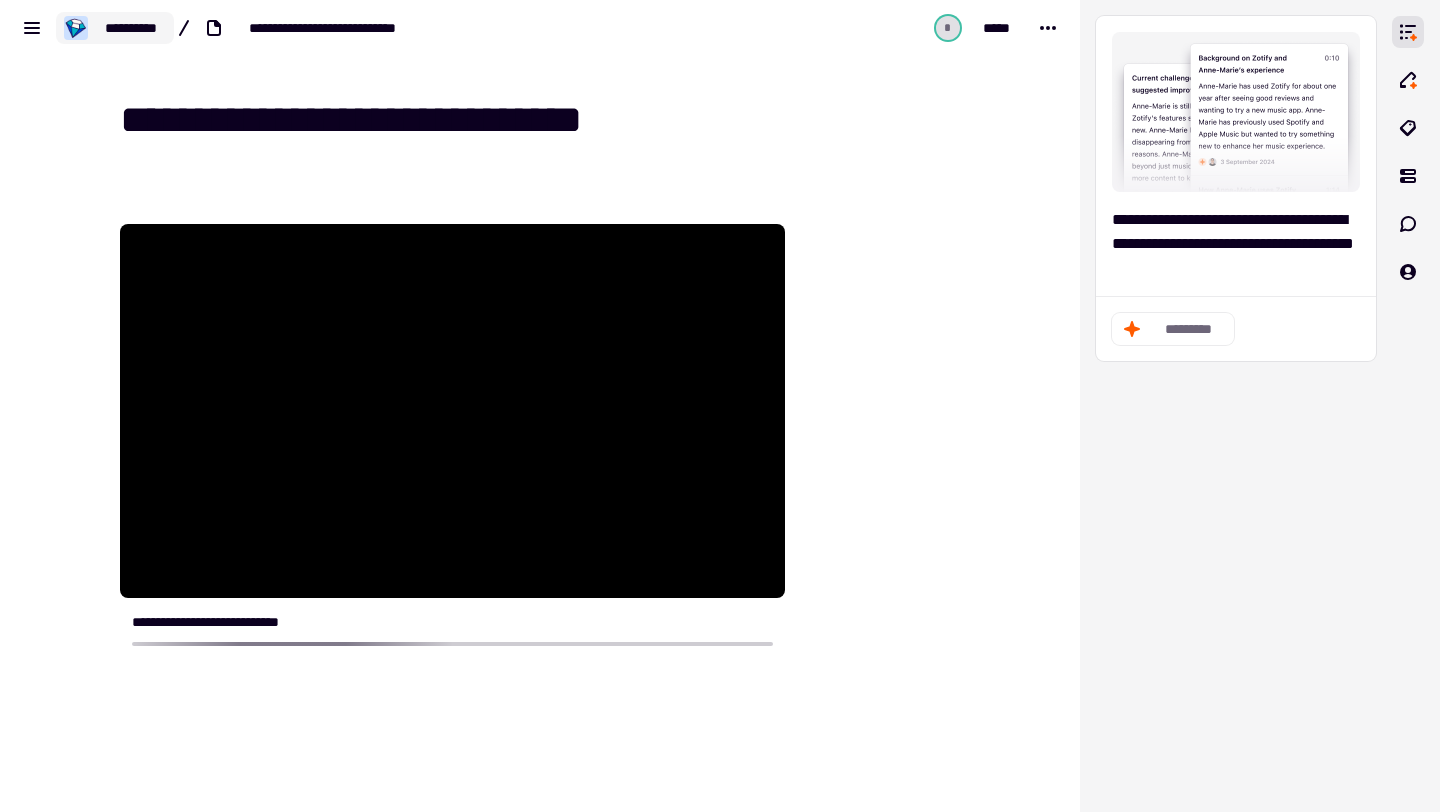 click on "**********" 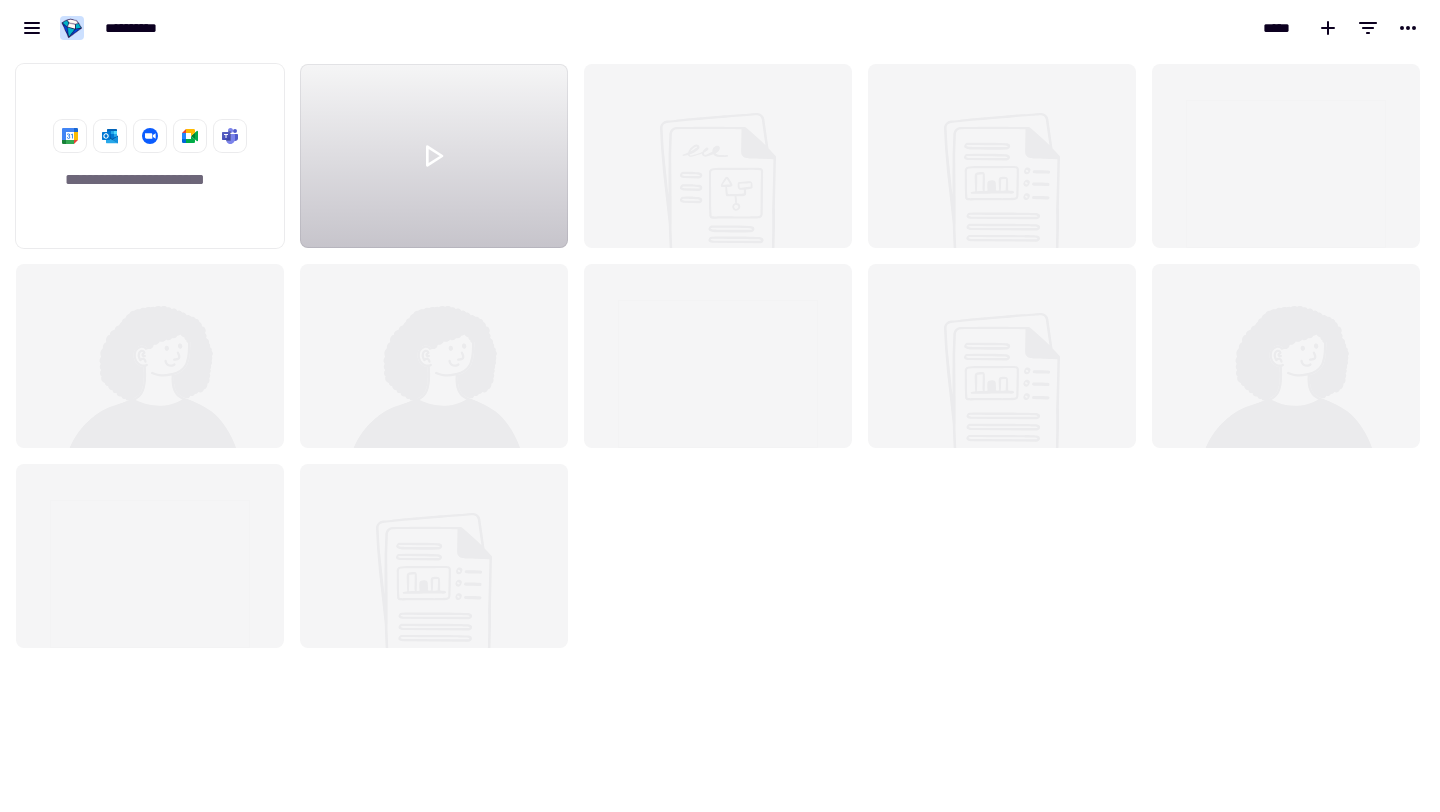 scroll, scrollTop: 1, scrollLeft: 1, axis: both 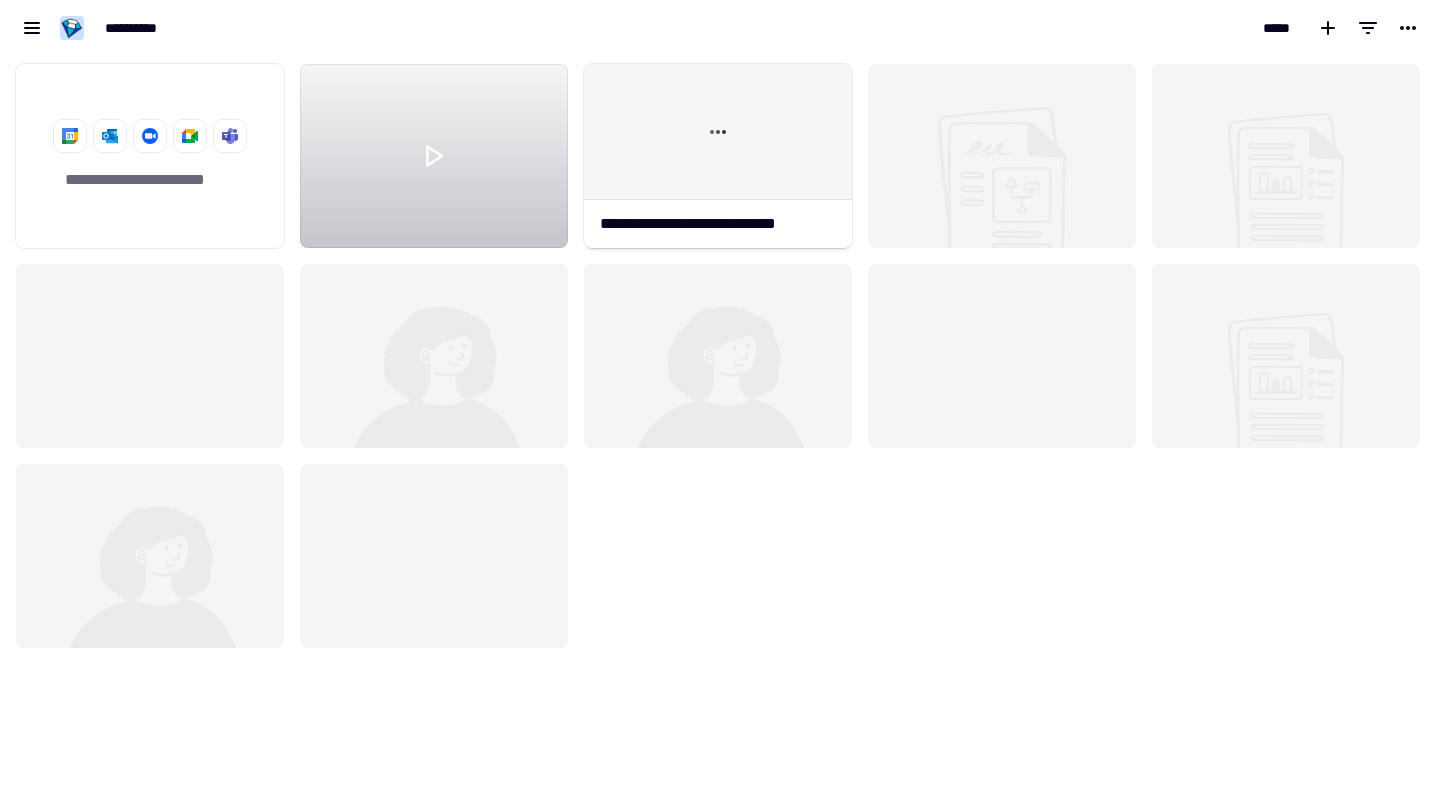 click 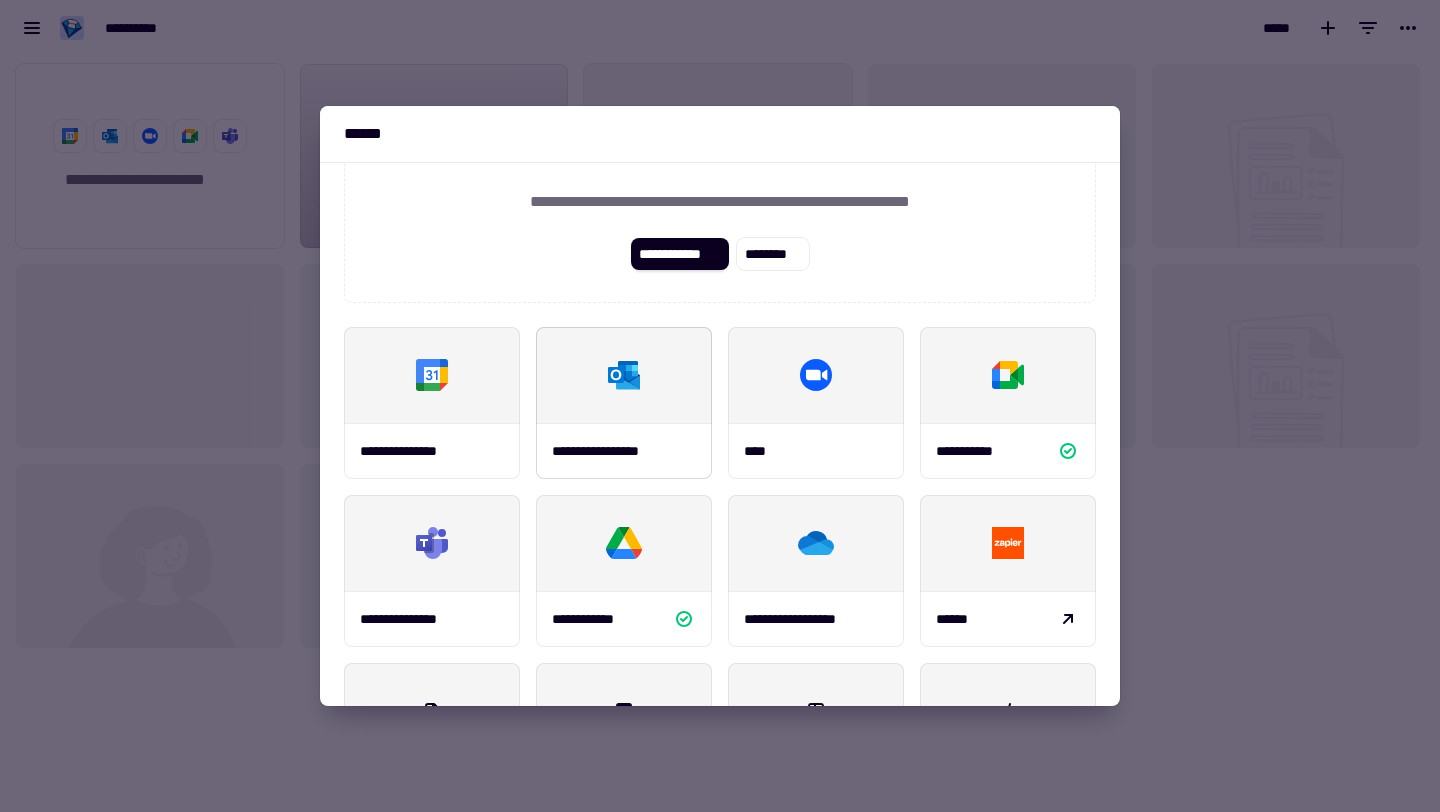 scroll, scrollTop: 234, scrollLeft: 0, axis: vertical 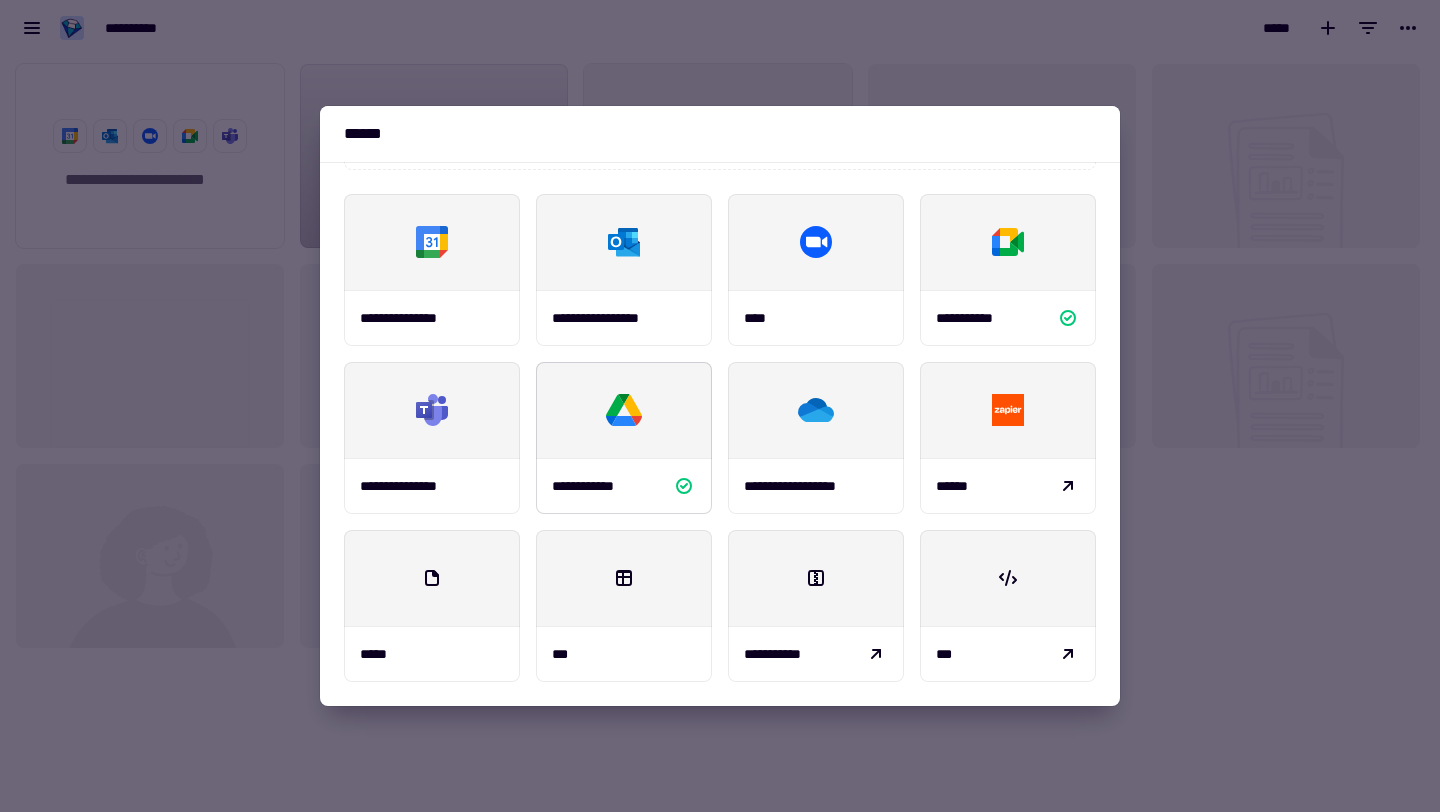 click on "**********" at bounding box center [624, 486] 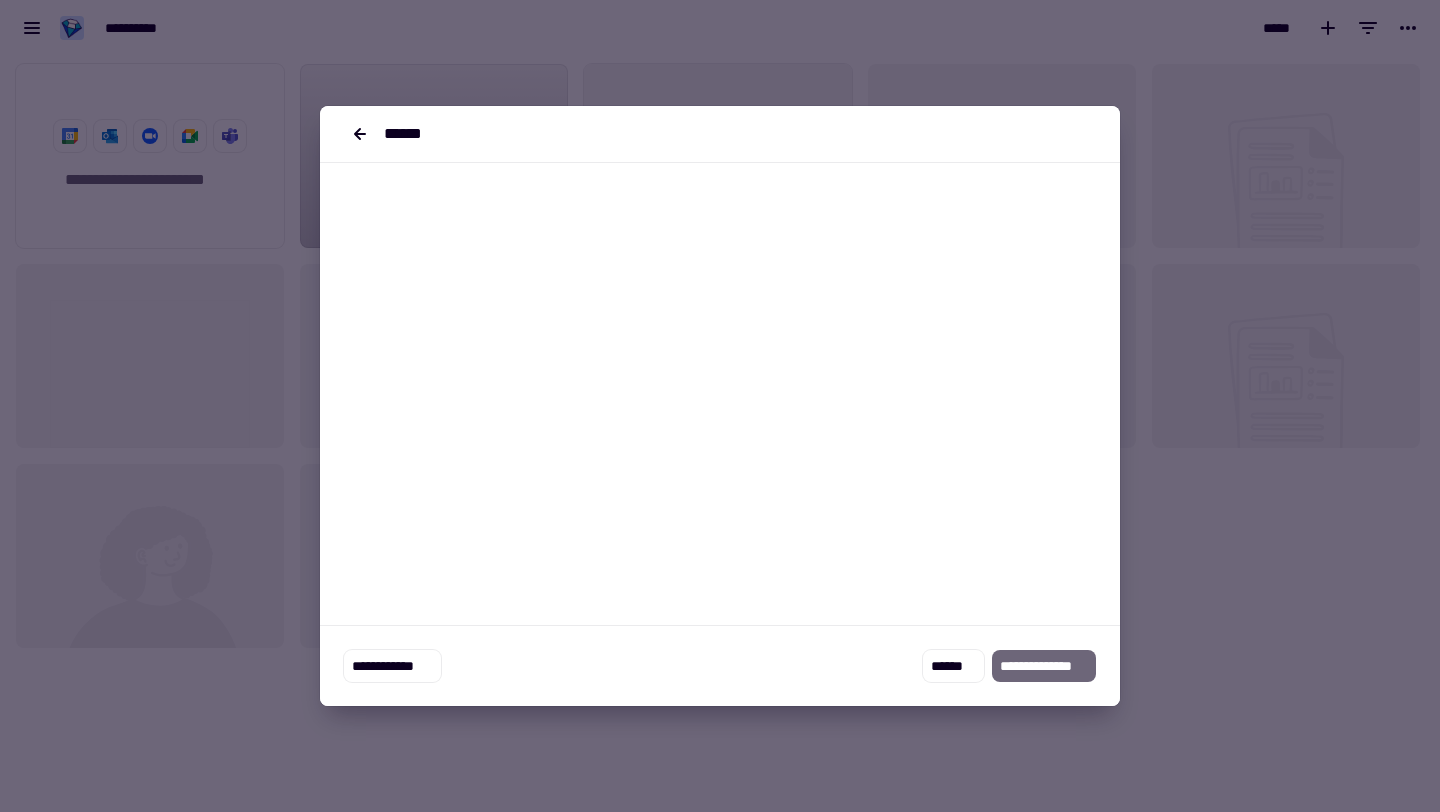scroll, scrollTop: 0, scrollLeft: 0, axis: both 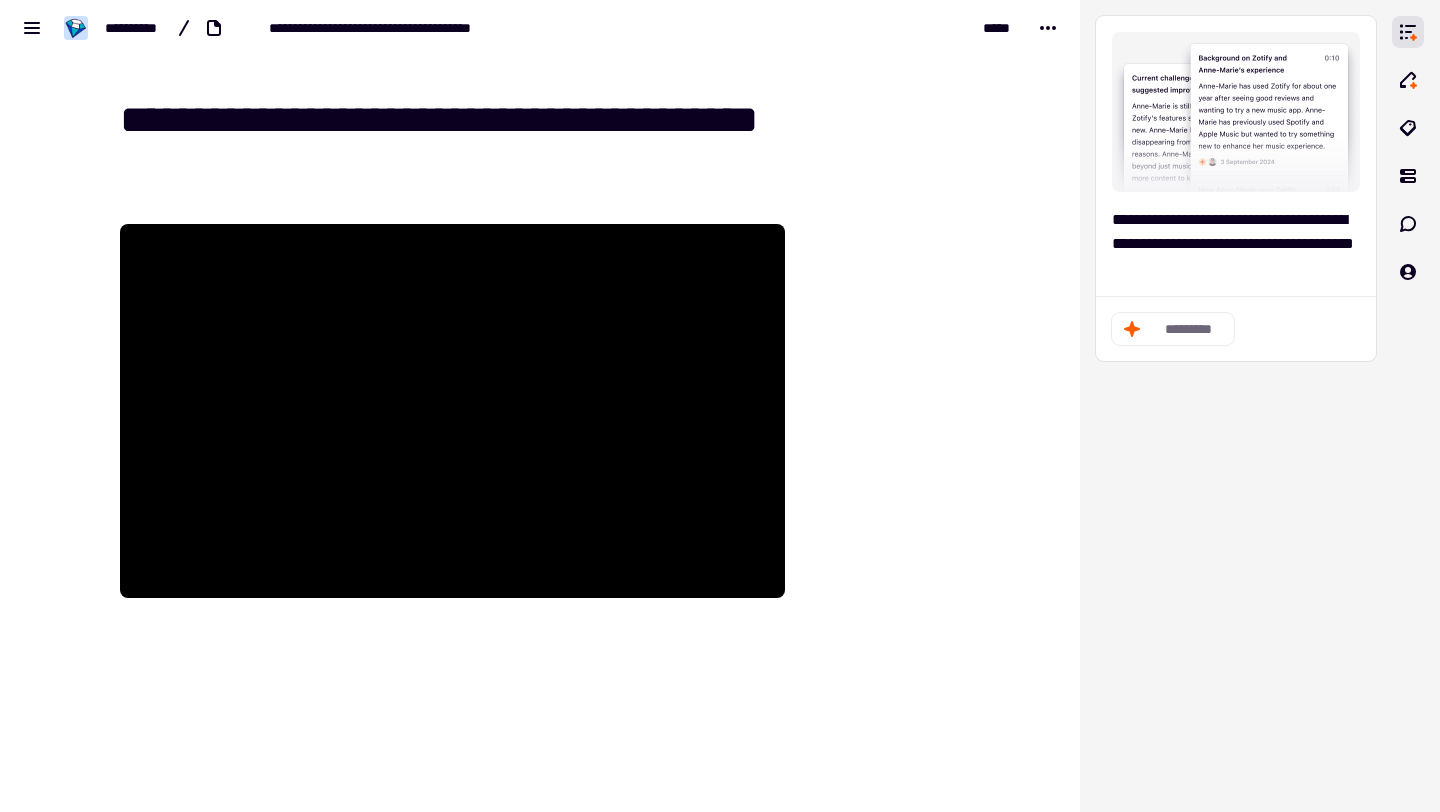 click on "**********" at bounding box center (552, 120) 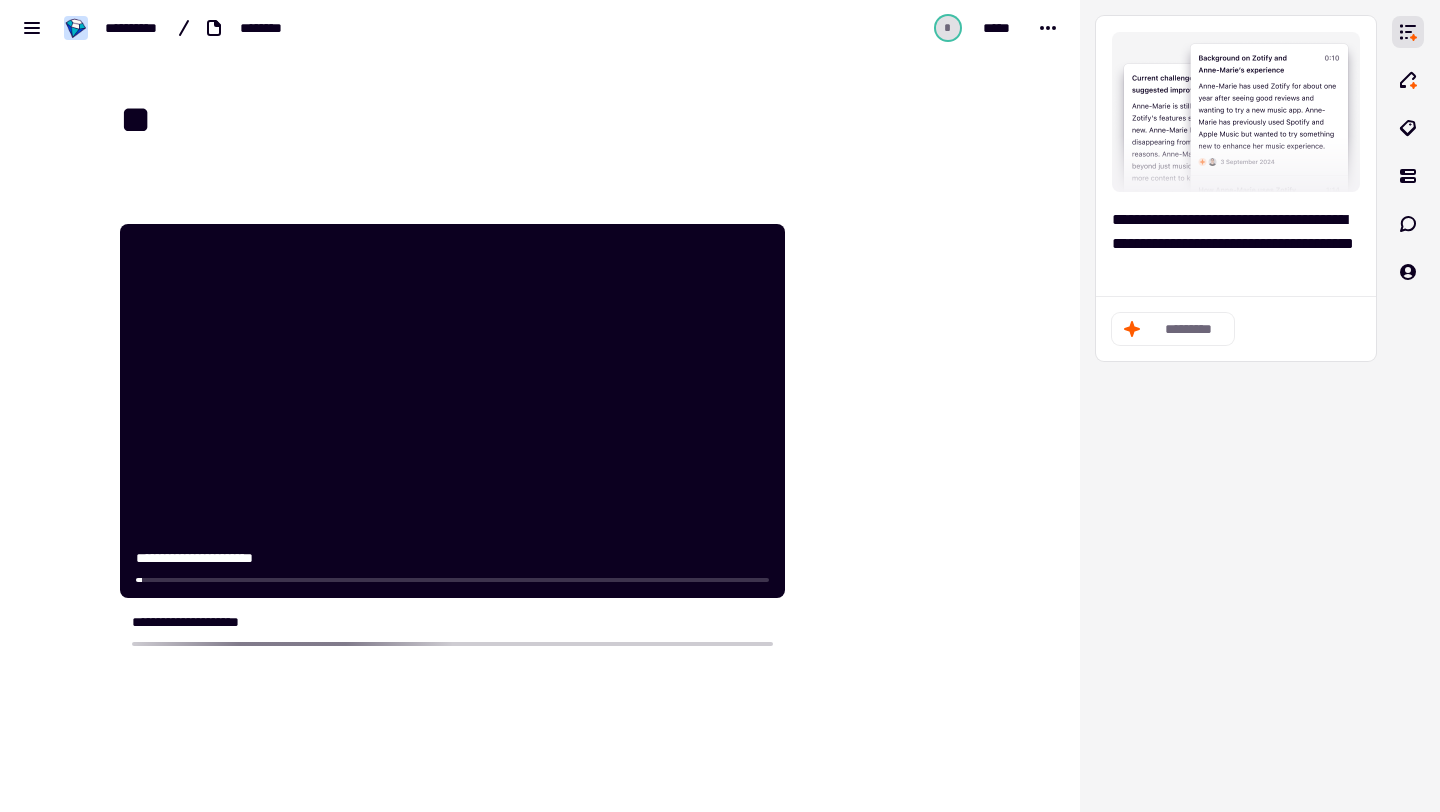 type on "*" 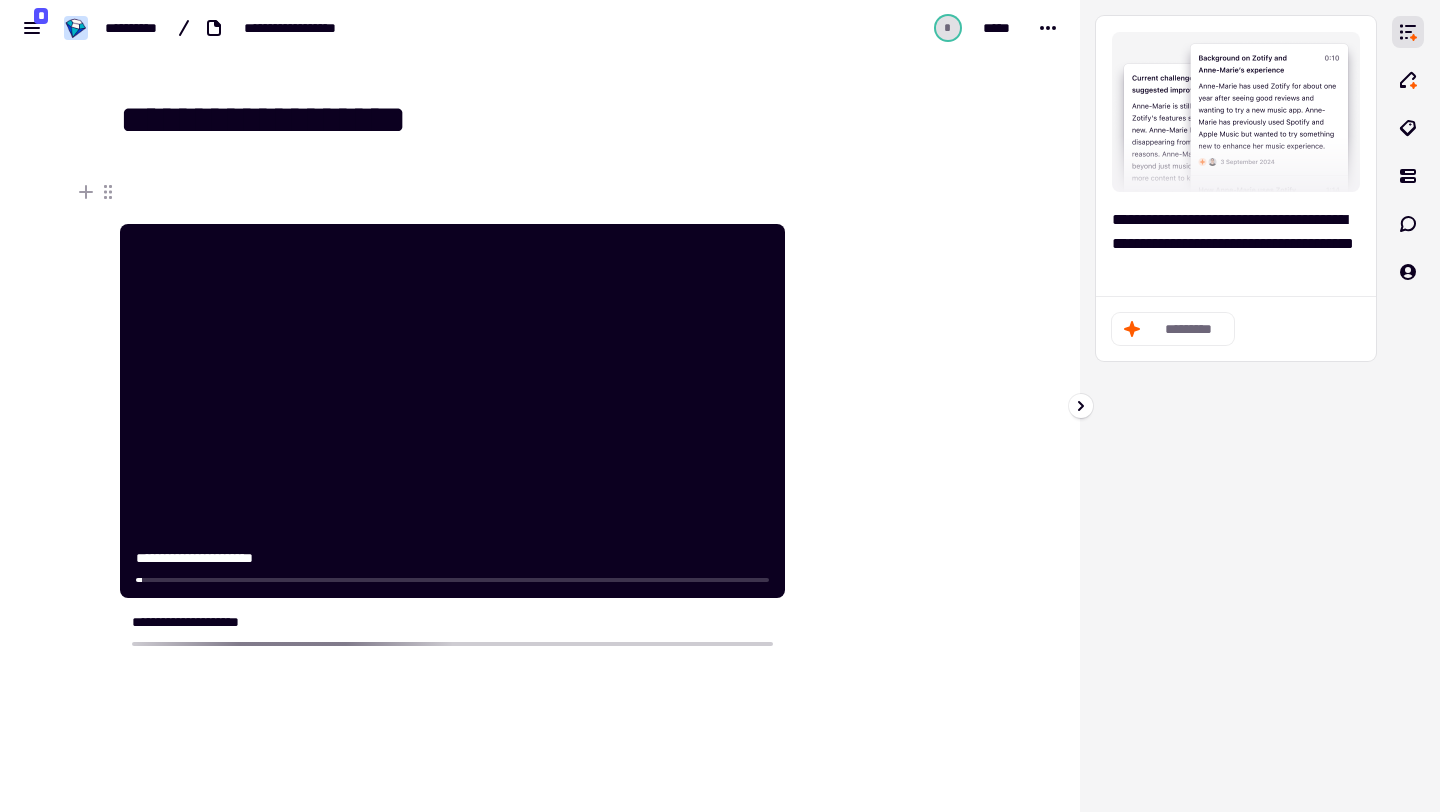 type on "**********" 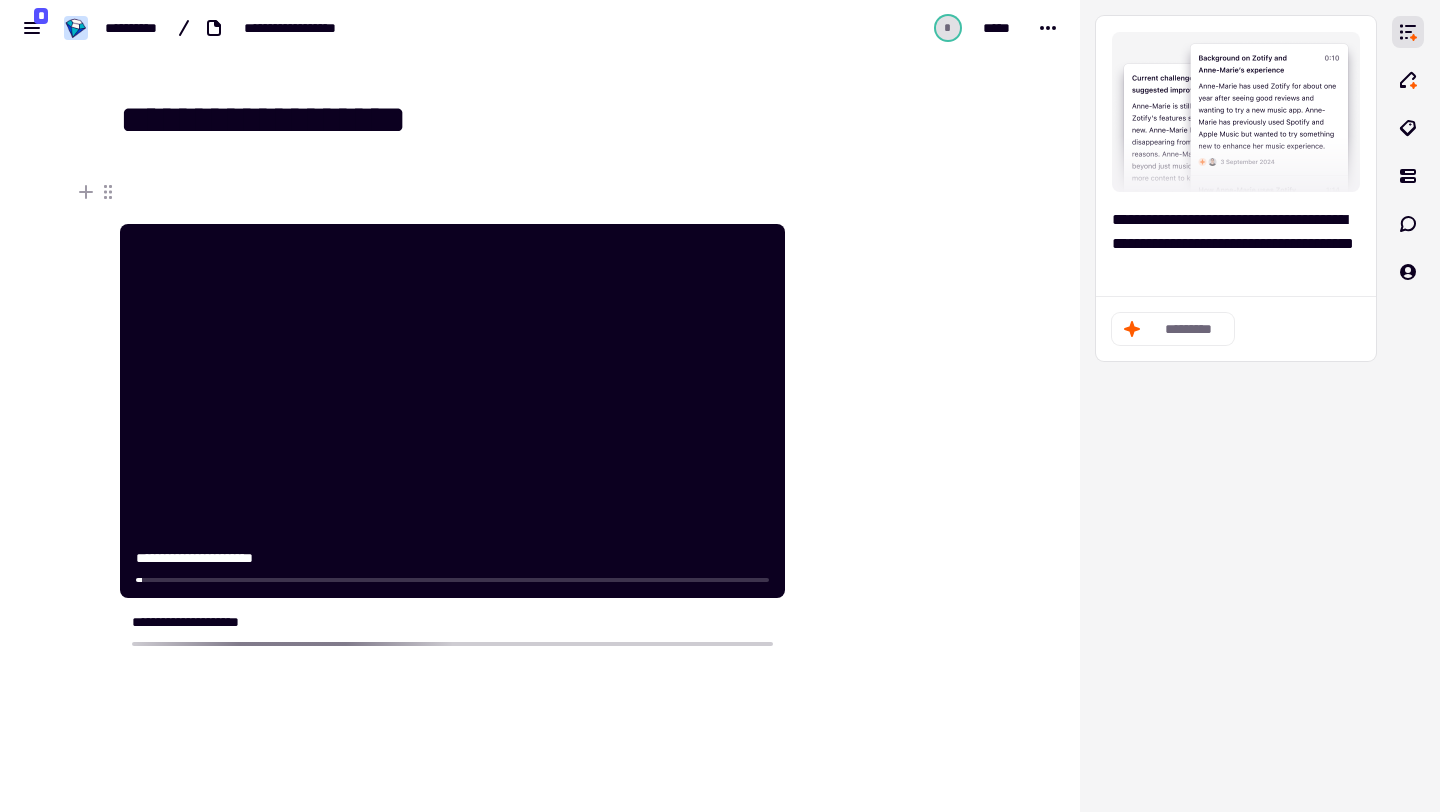 click at bounding box center (886, 533) 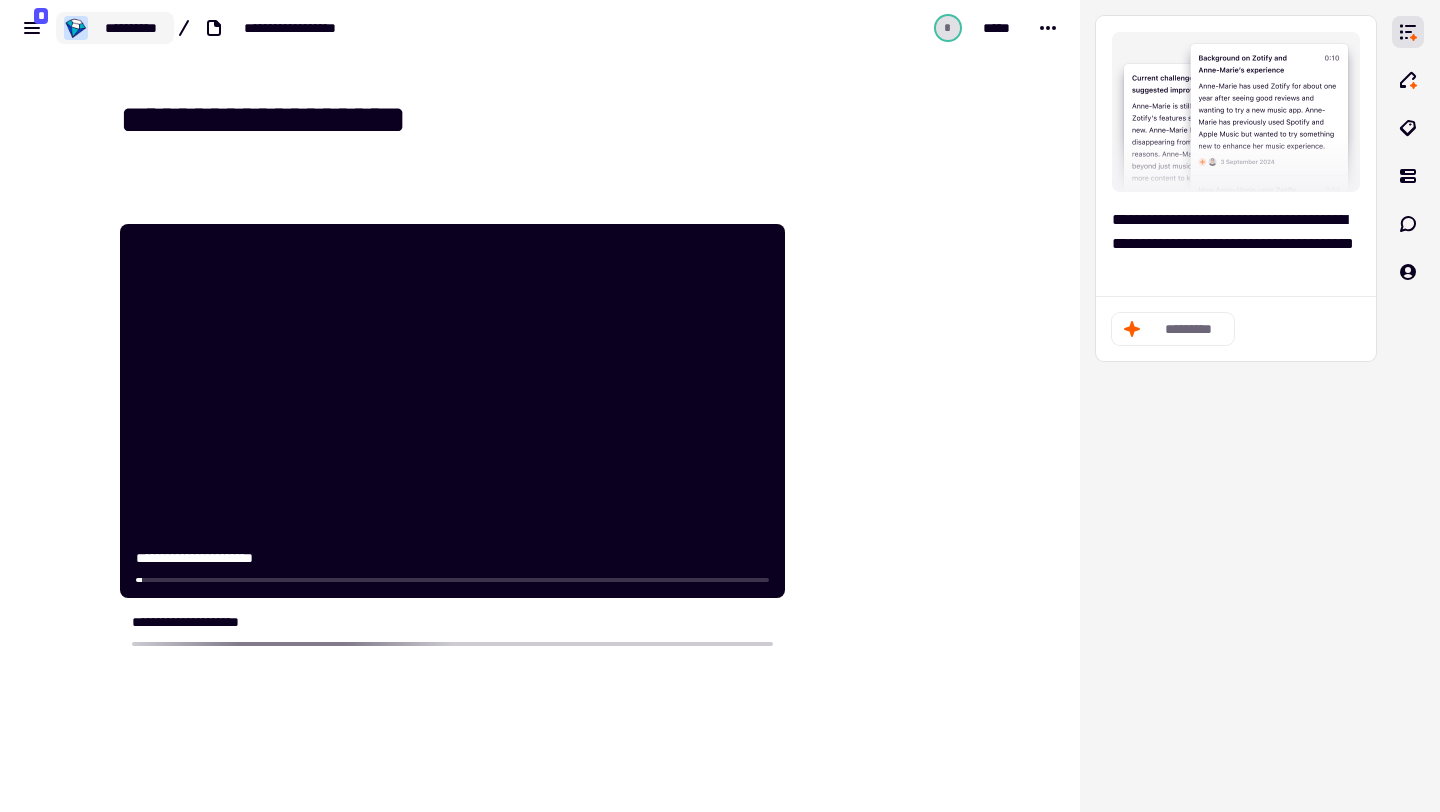 click on "**********" 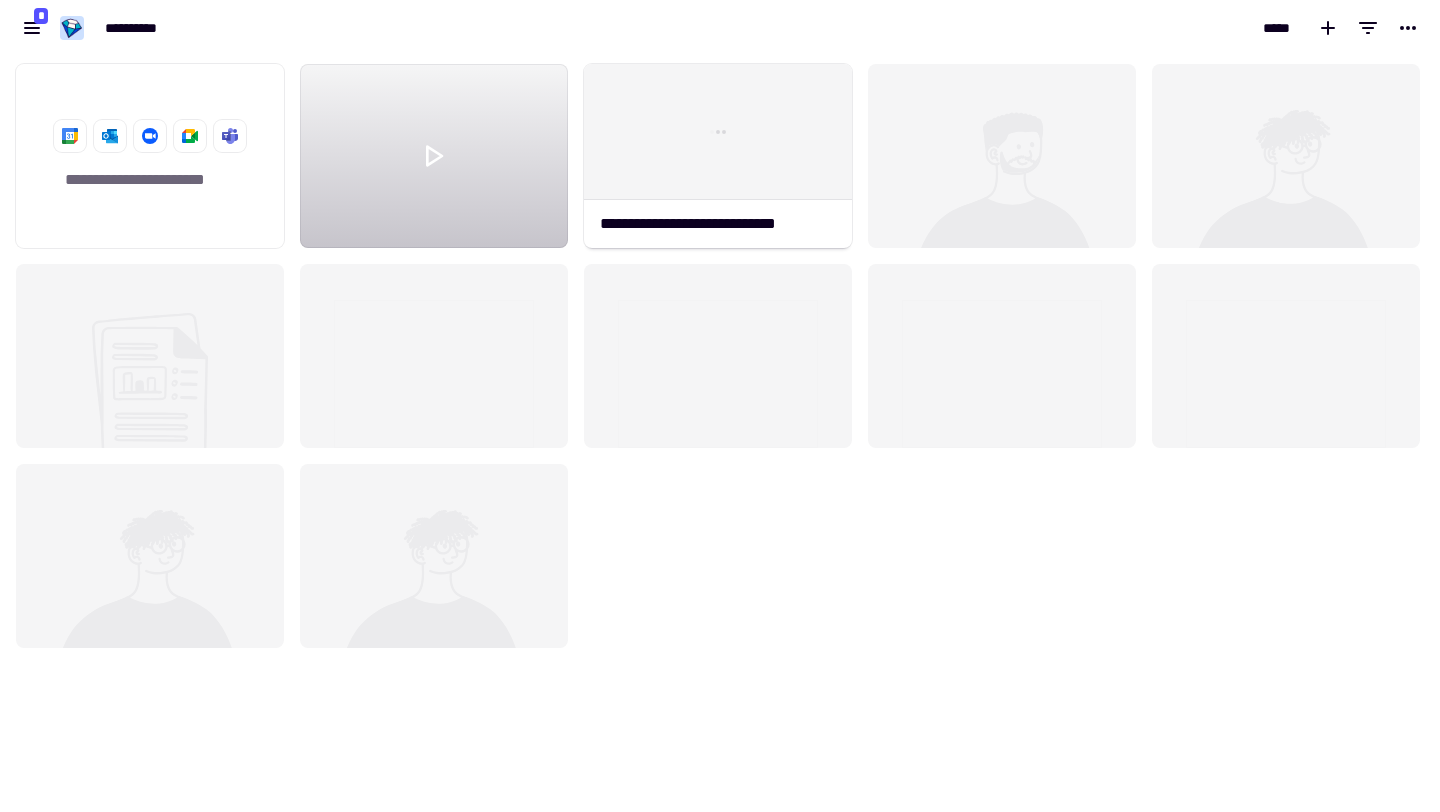 scroll, scrollTop: 1, scrollLeft: 1, axis: both 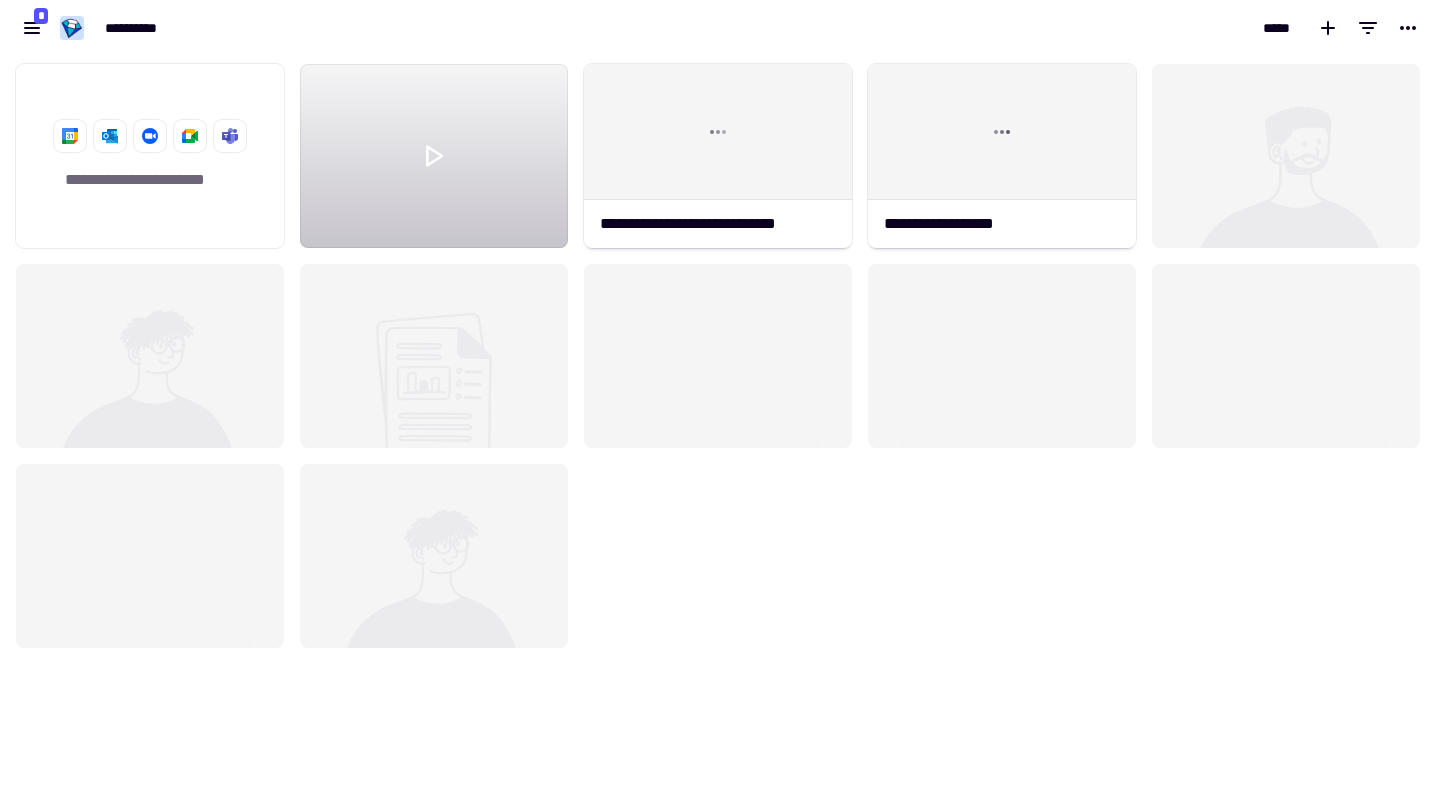 click 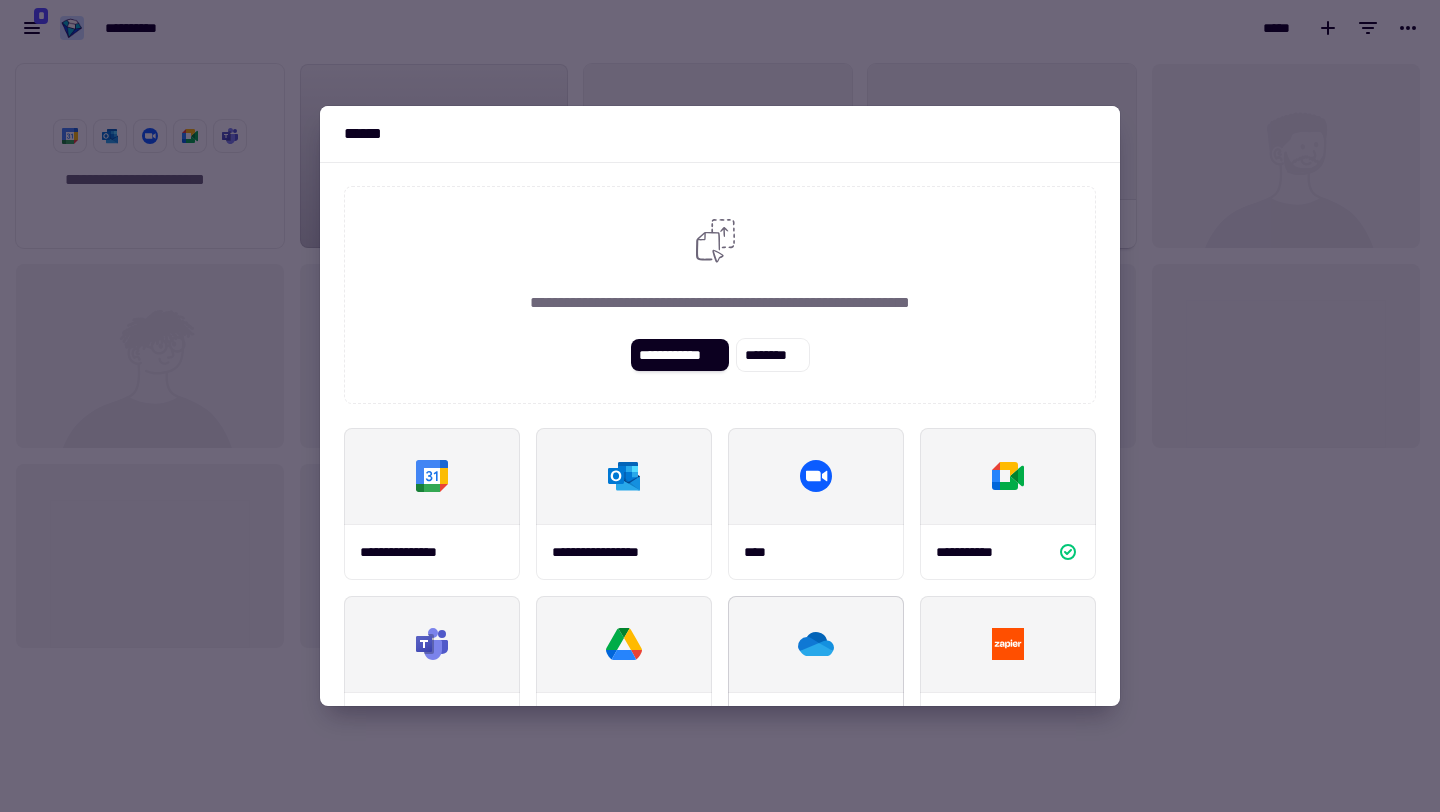 scroll, scrollTop: 145, scrollLeft: 0, axis: vertical 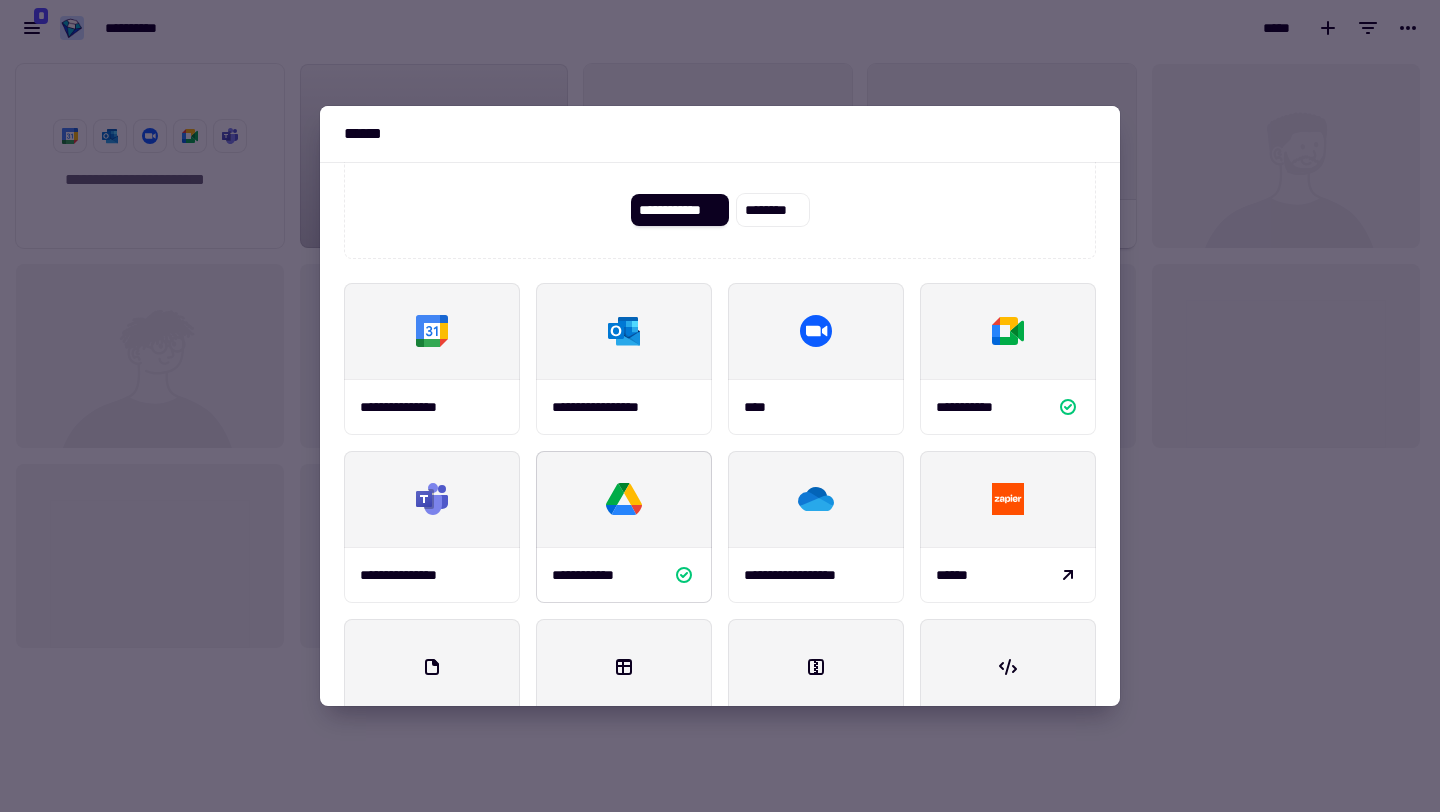 click 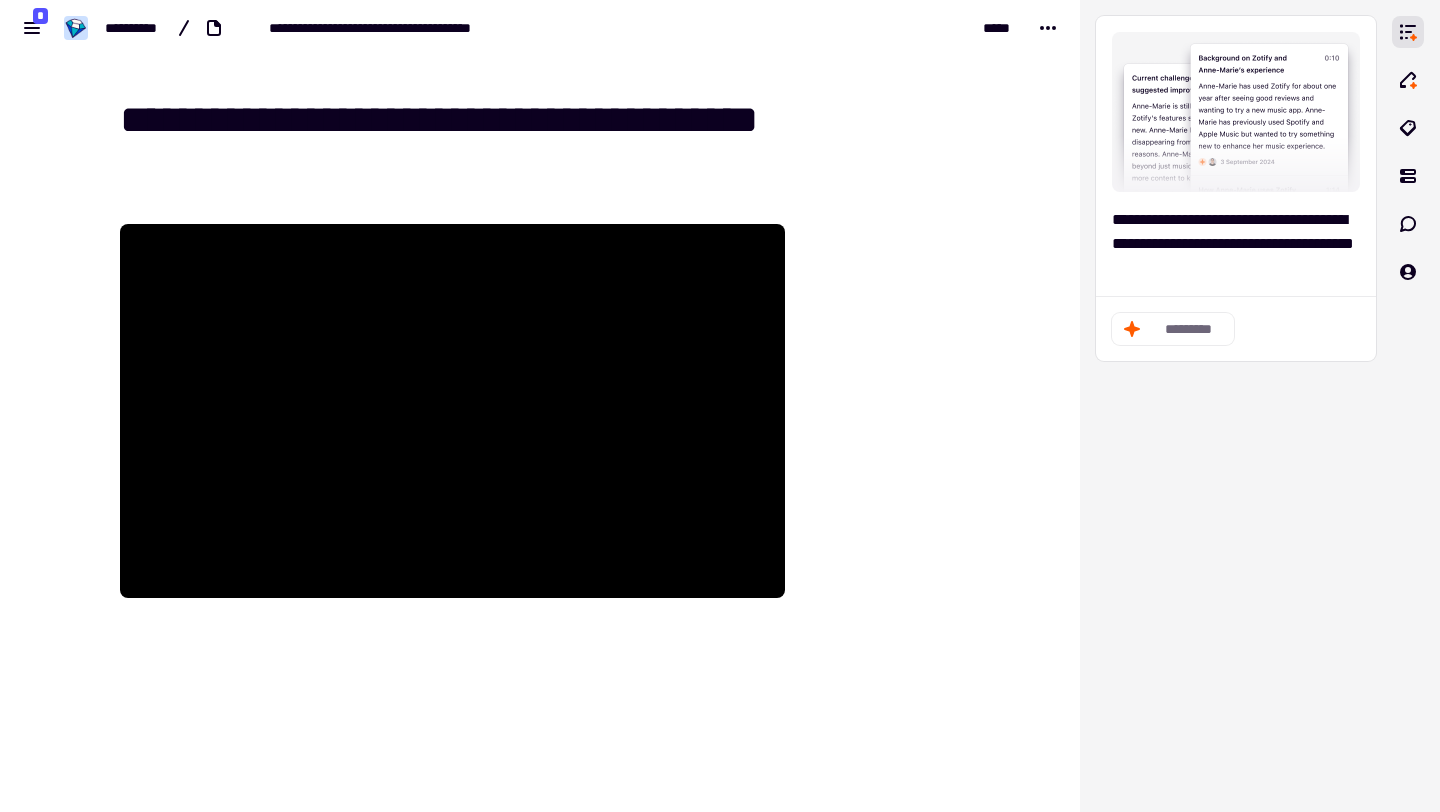 click on "**********" at bounding box center [552, 120] 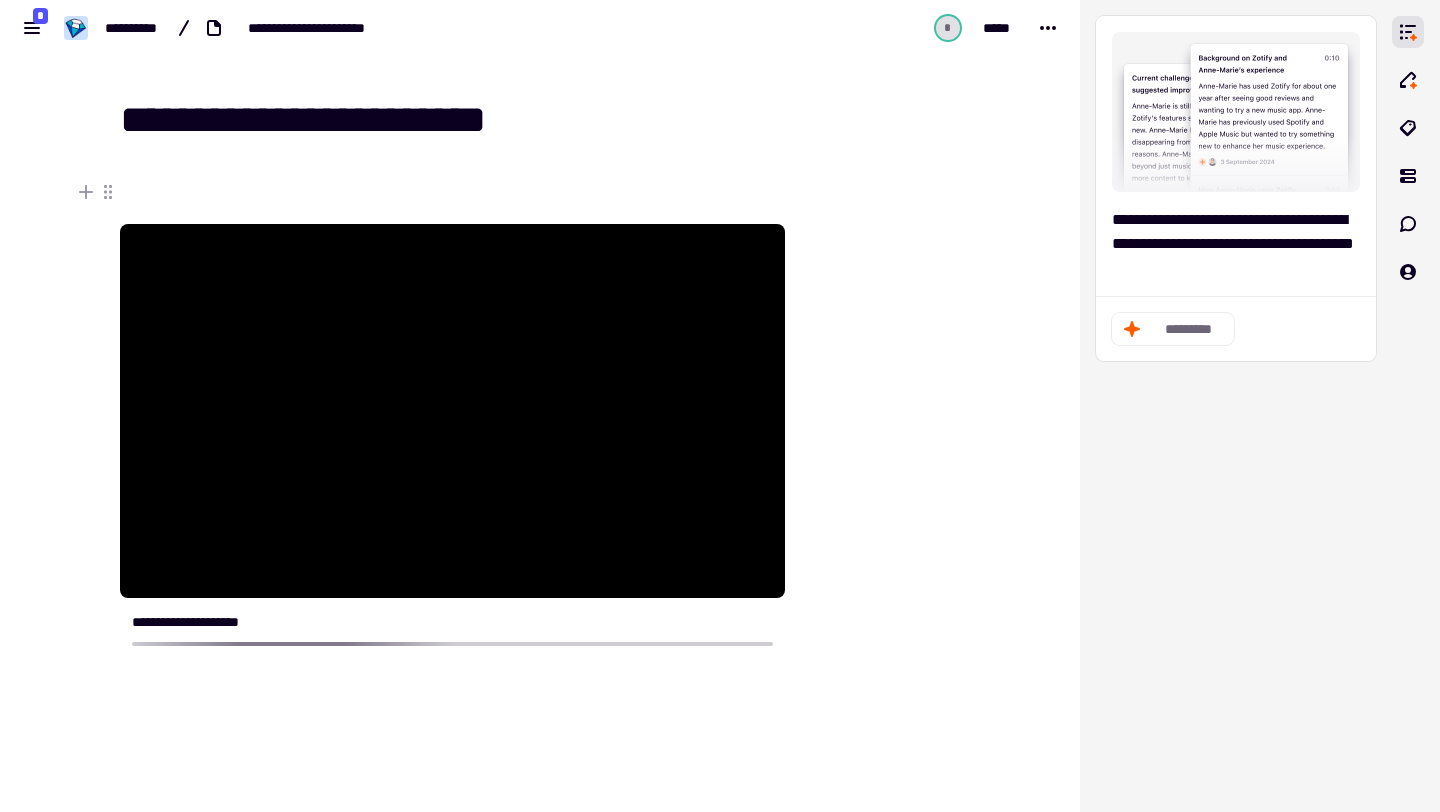 type on "**********" 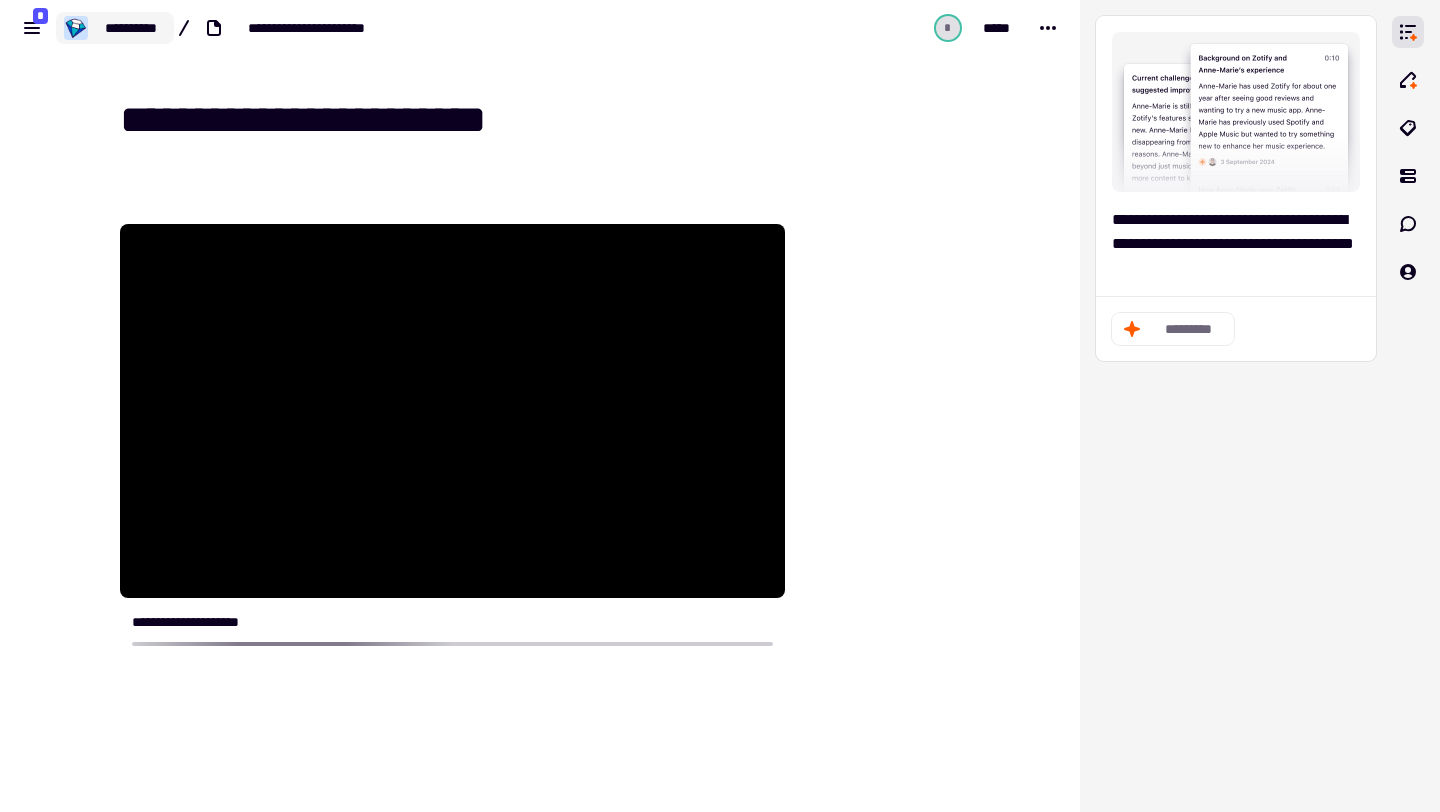 click on "**********" 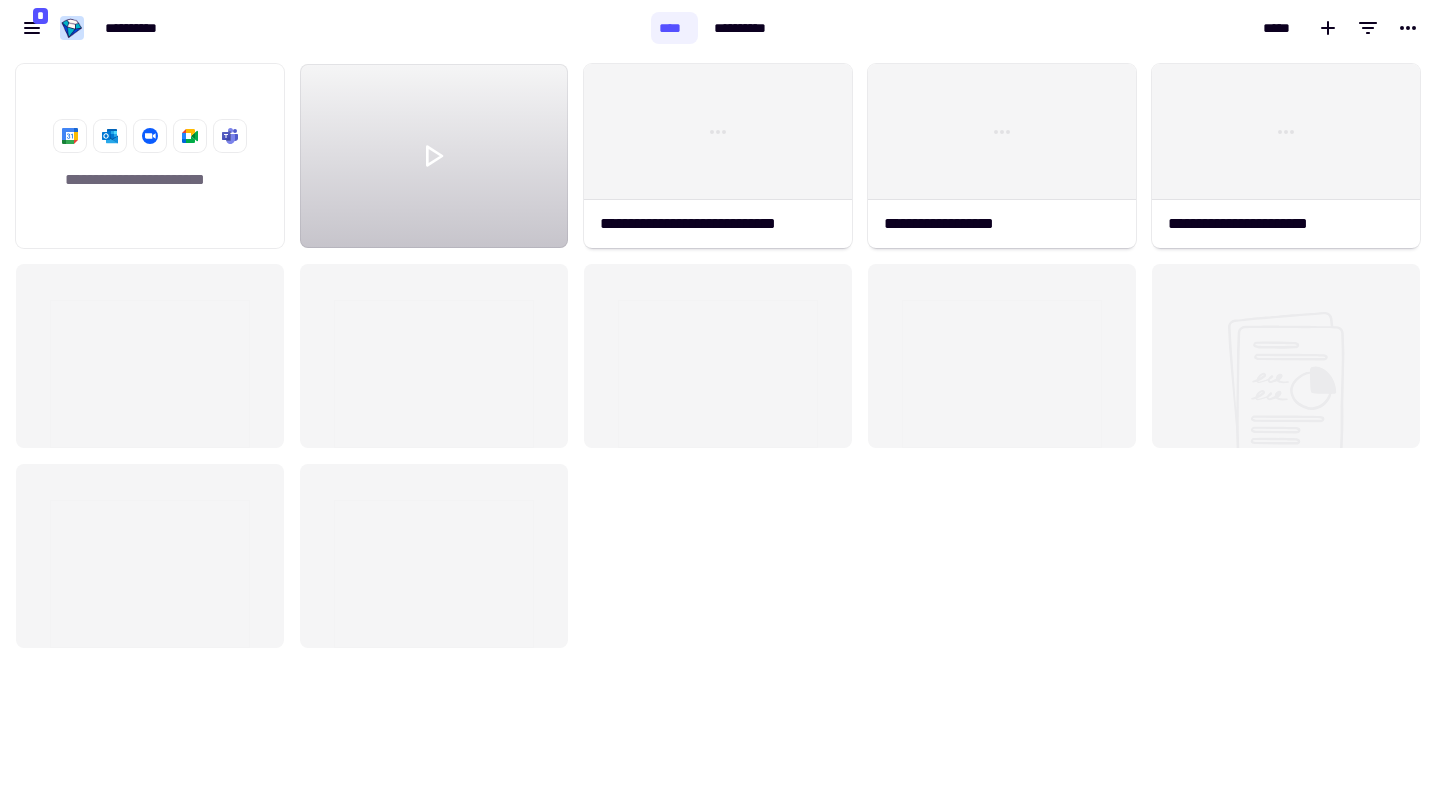 scroll, scrollTop: 1, scrollLeft: 1, axis: both 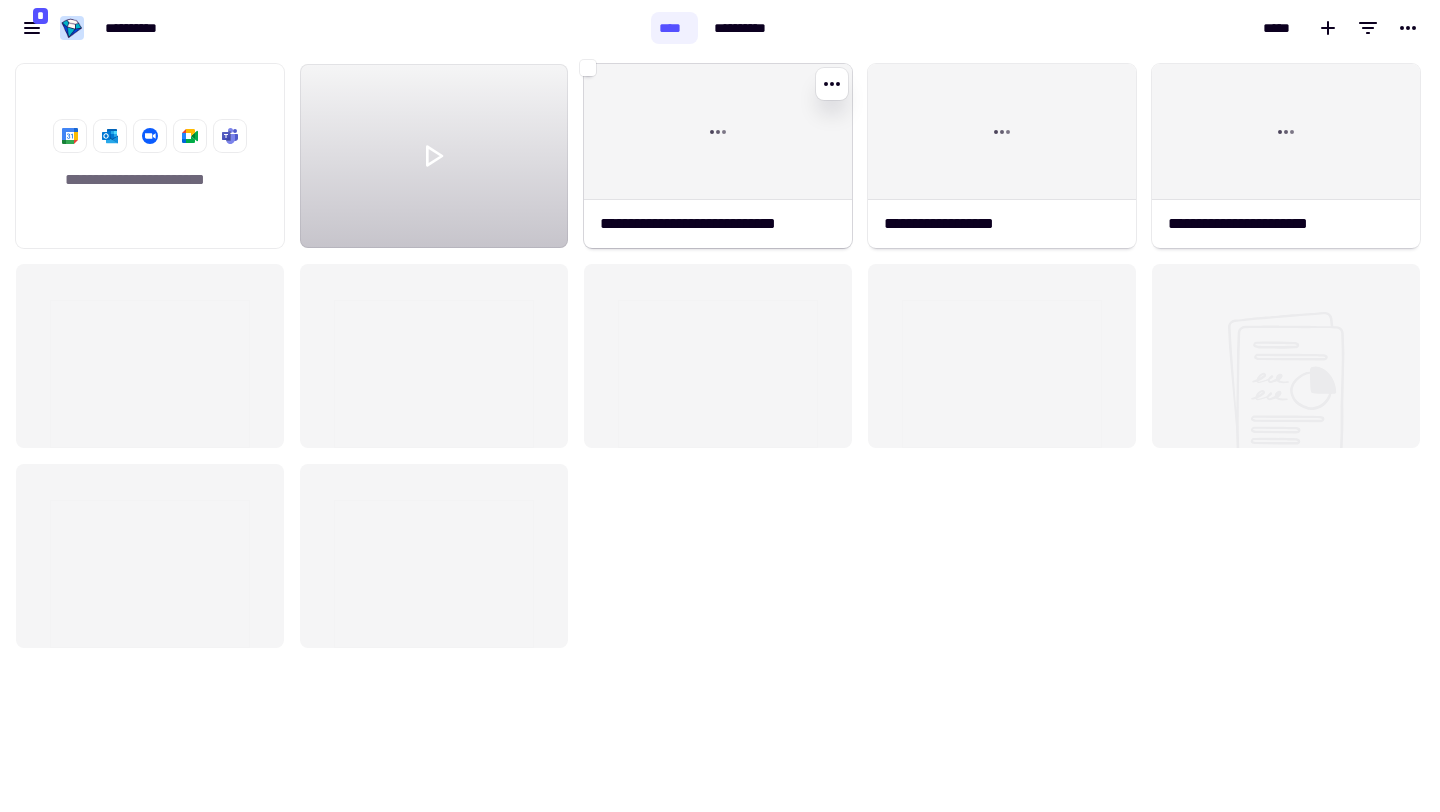 click 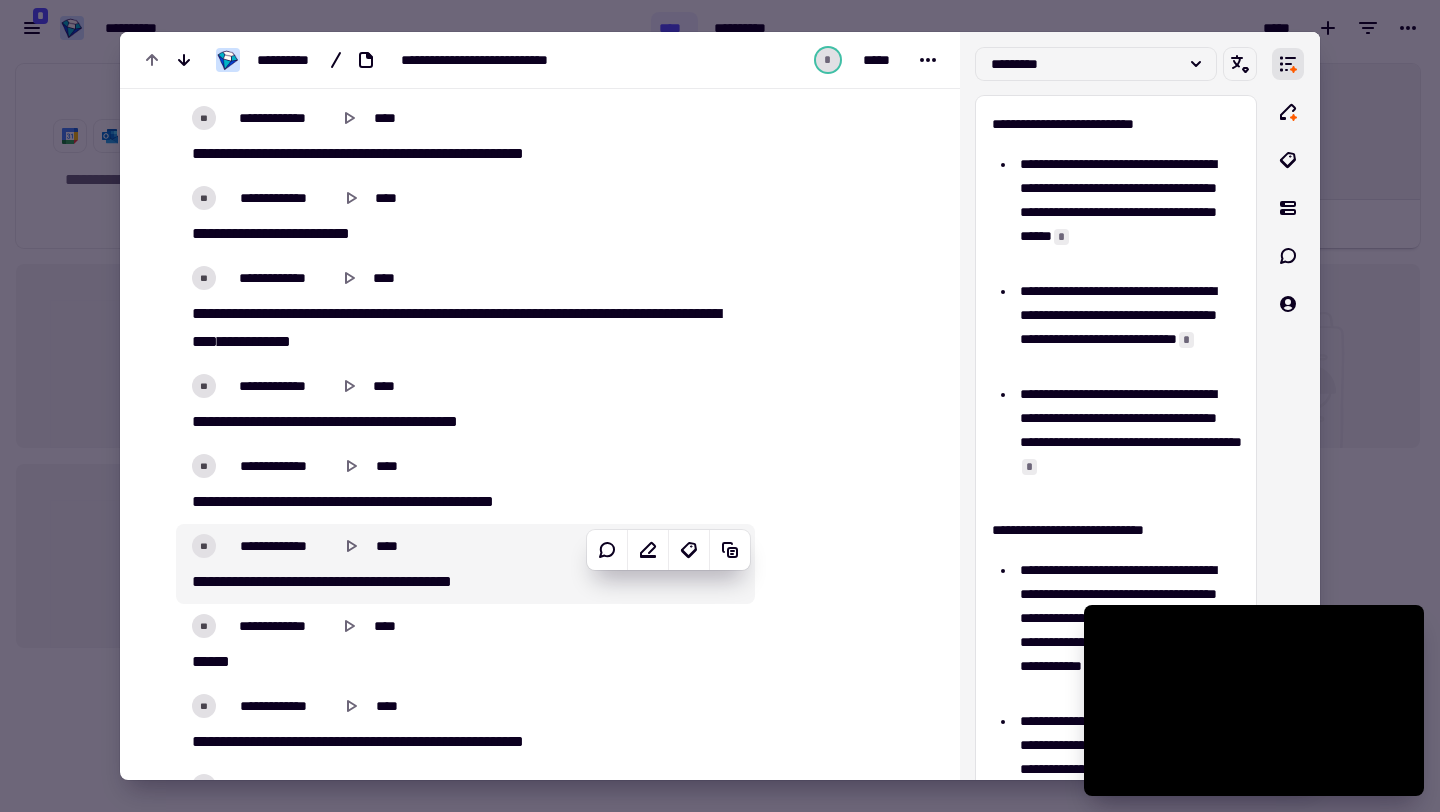 scroll, scrollTop: 4281, scrollLeft: 0, axis: vertical 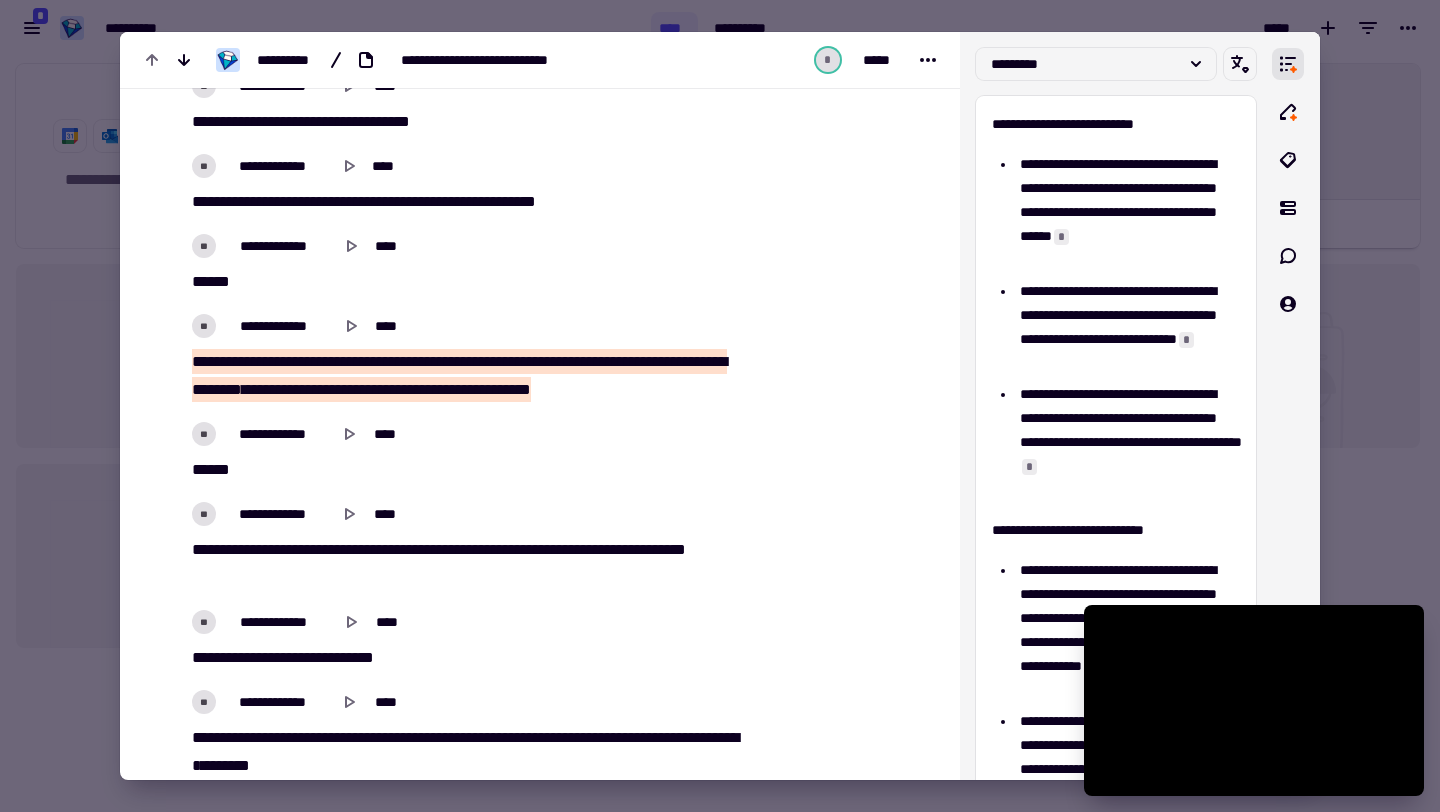 click at bounding box center (720, 406) 